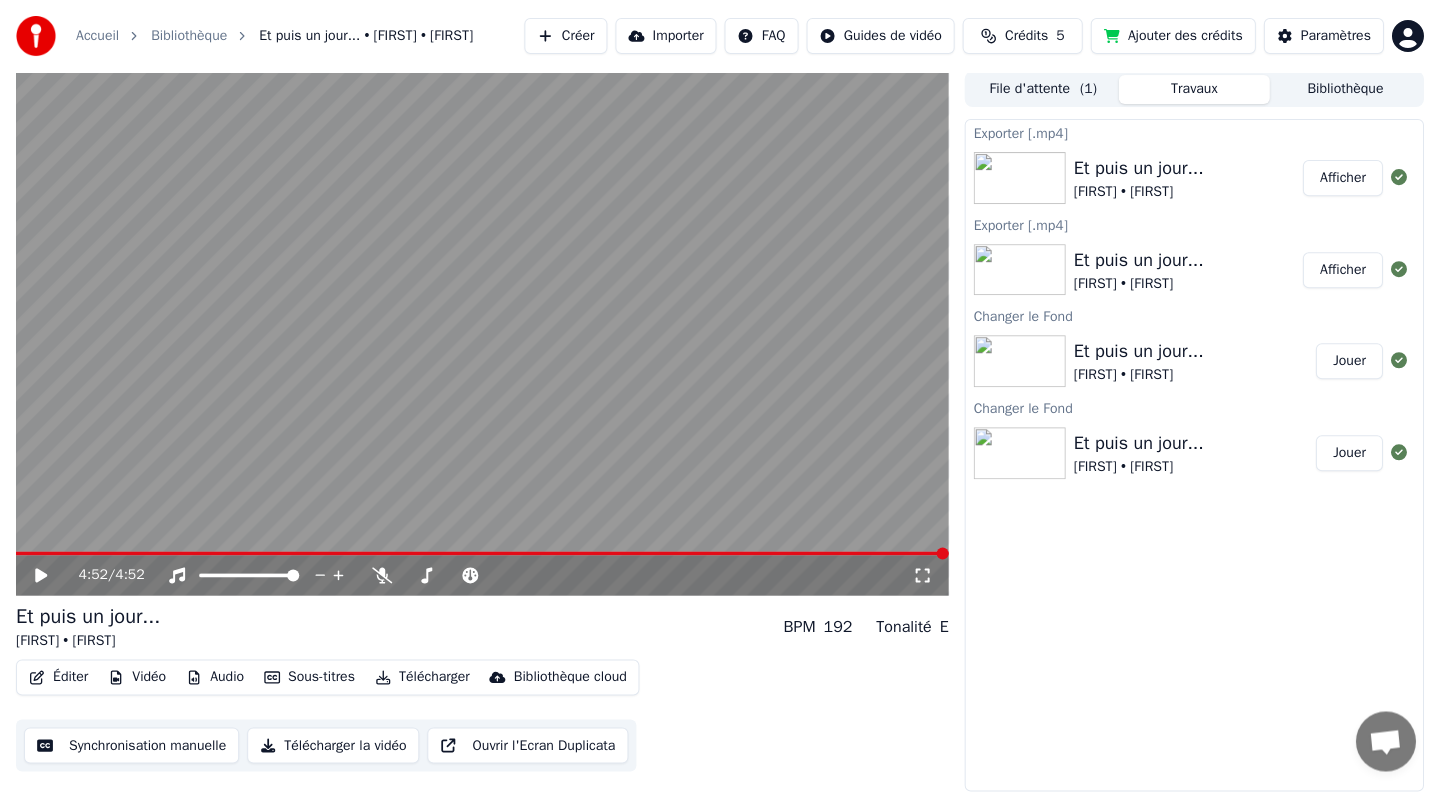 scroll, scrollTop: 1, scrollLeft: 0, axis: vertical 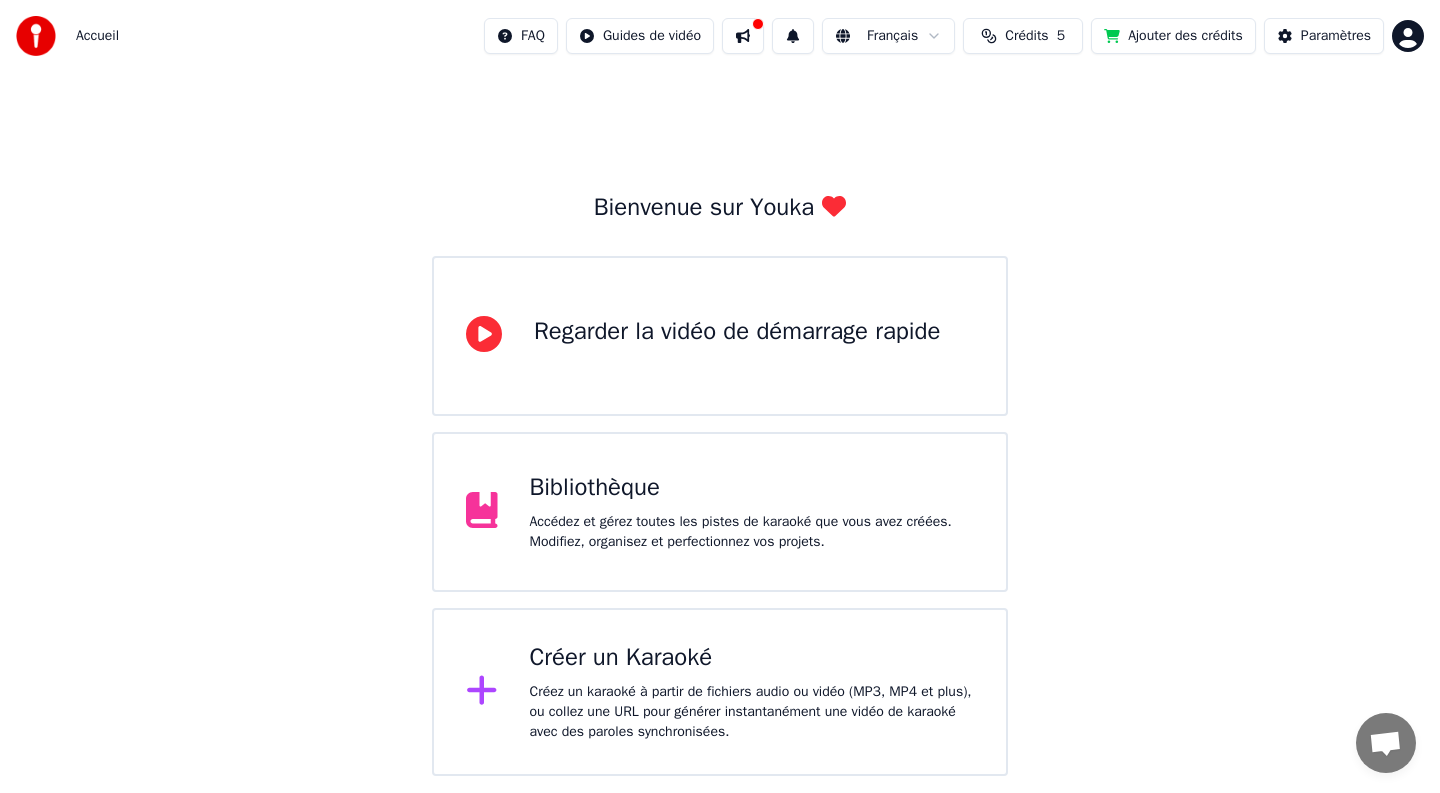 click on "Bibliothèque" at bounding box center (752, 488) 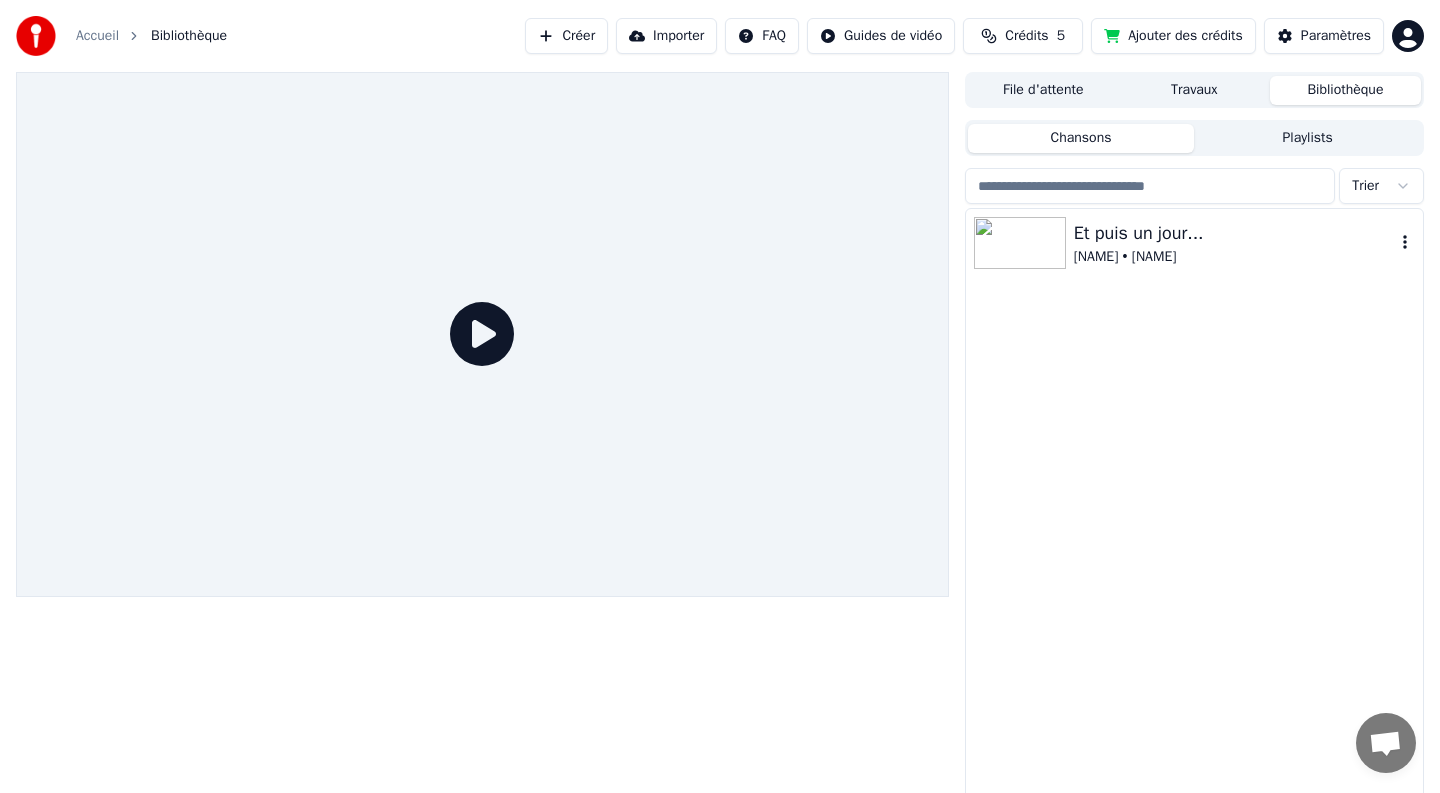 click on "Et puis un jour..." at bounding box center [1234, 233] 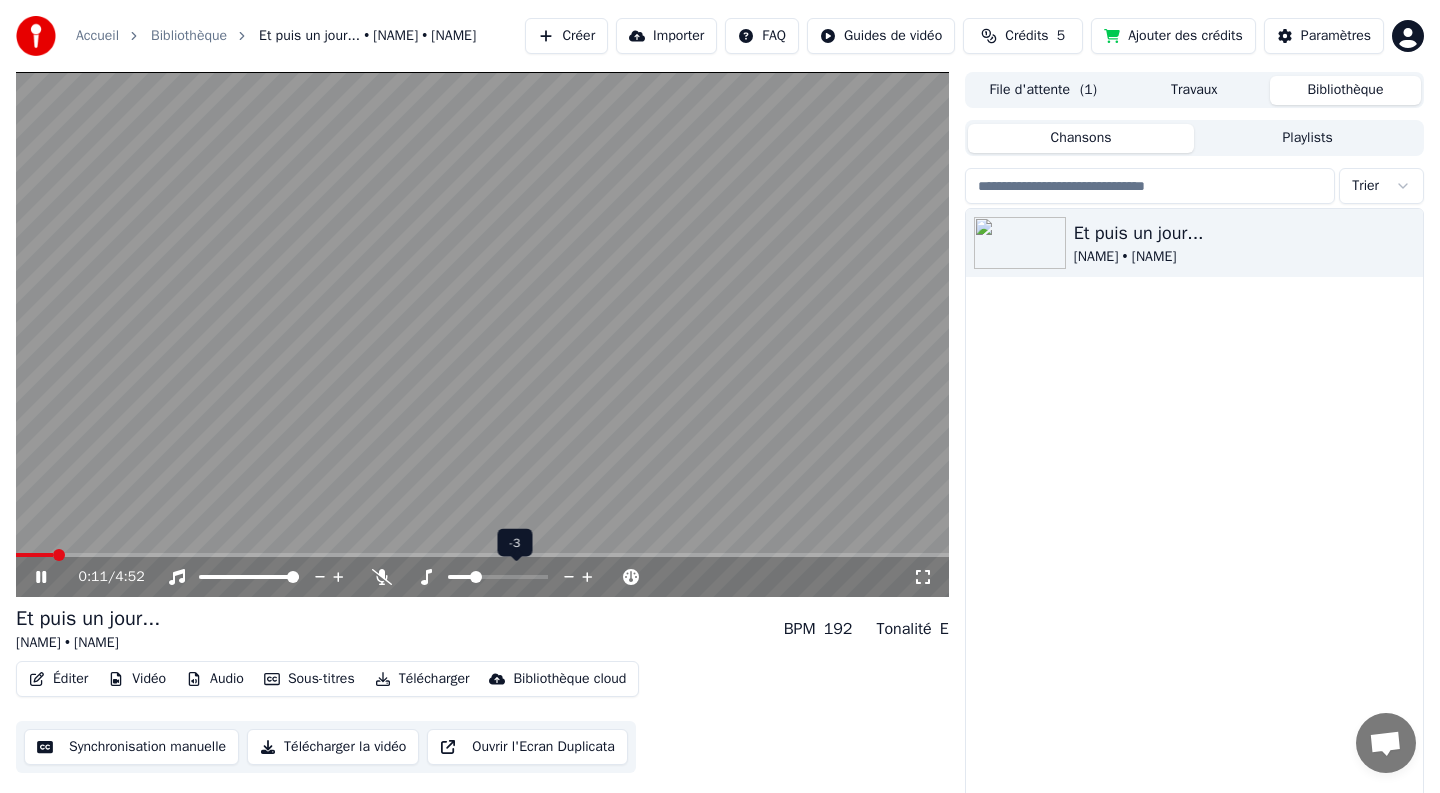 click at bounding box center [476, 577] 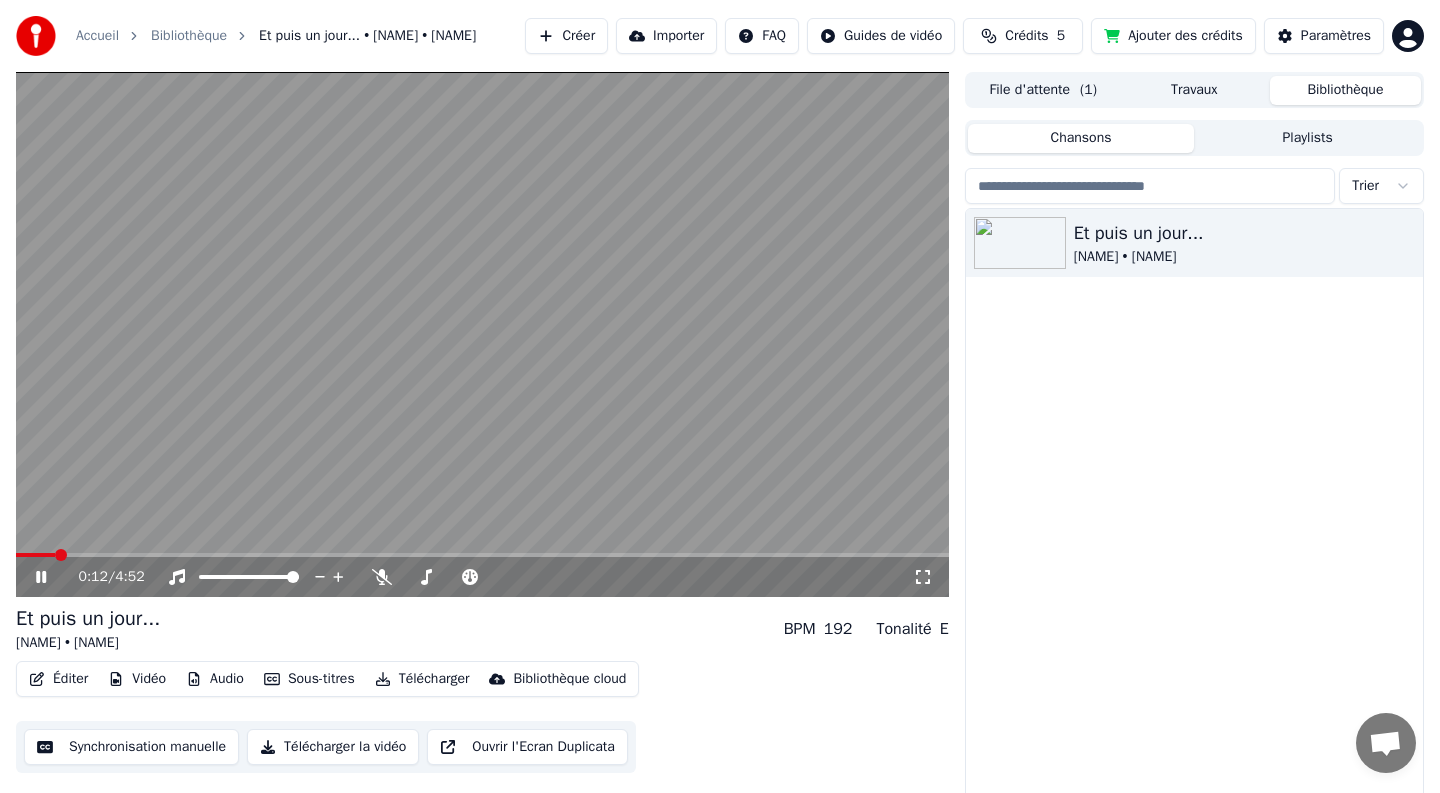 click at bounding box center (482, 334) 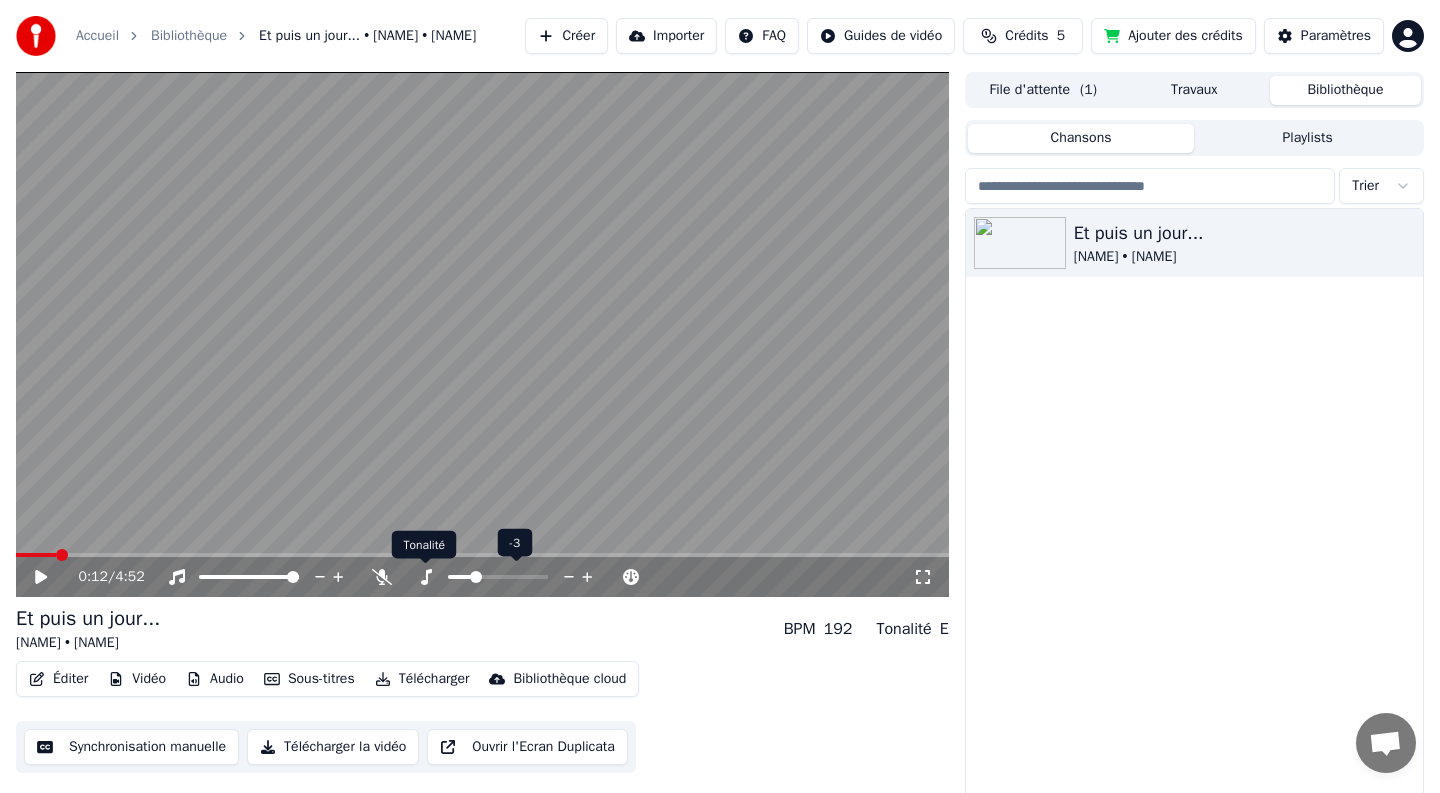 click 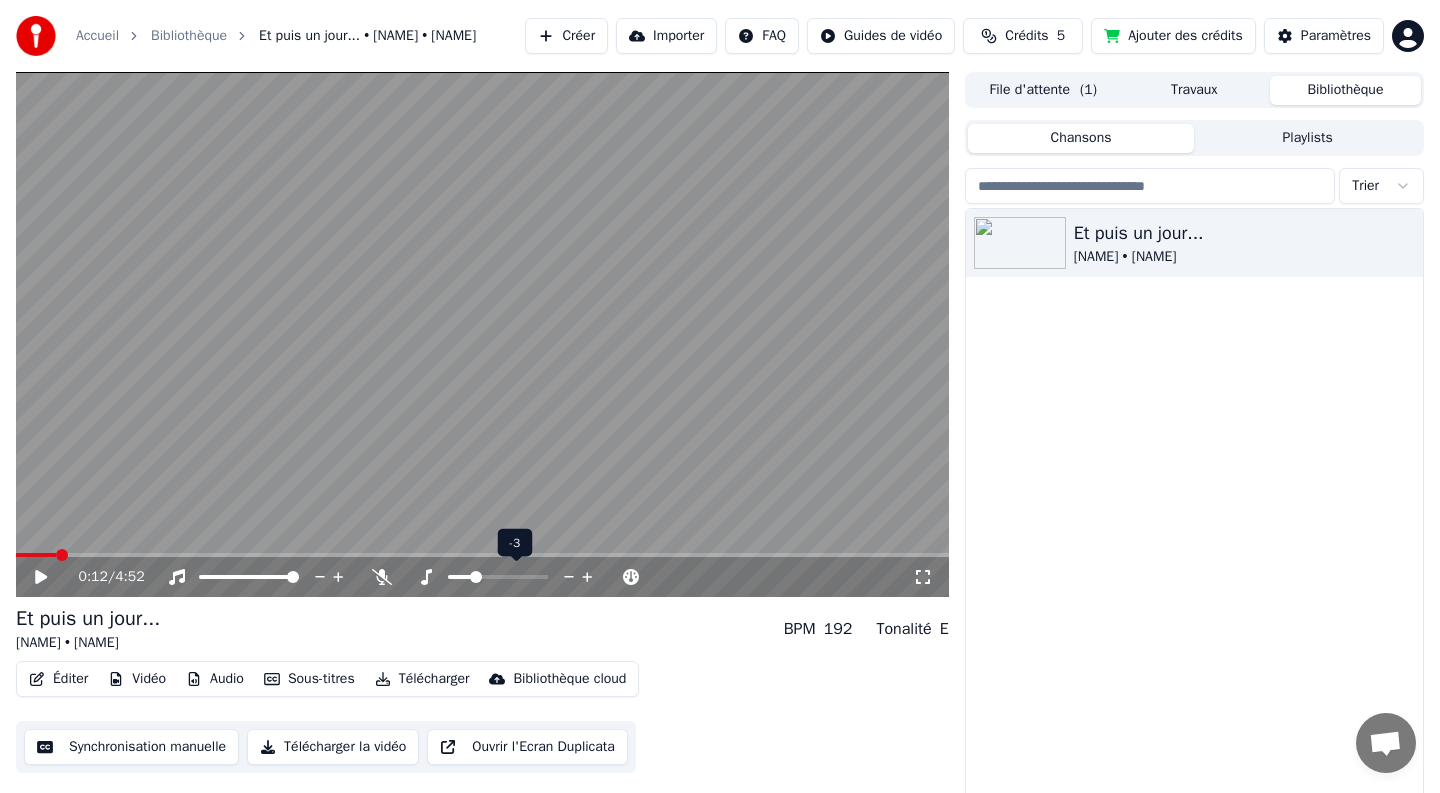 click at bounding box center (476, 577) 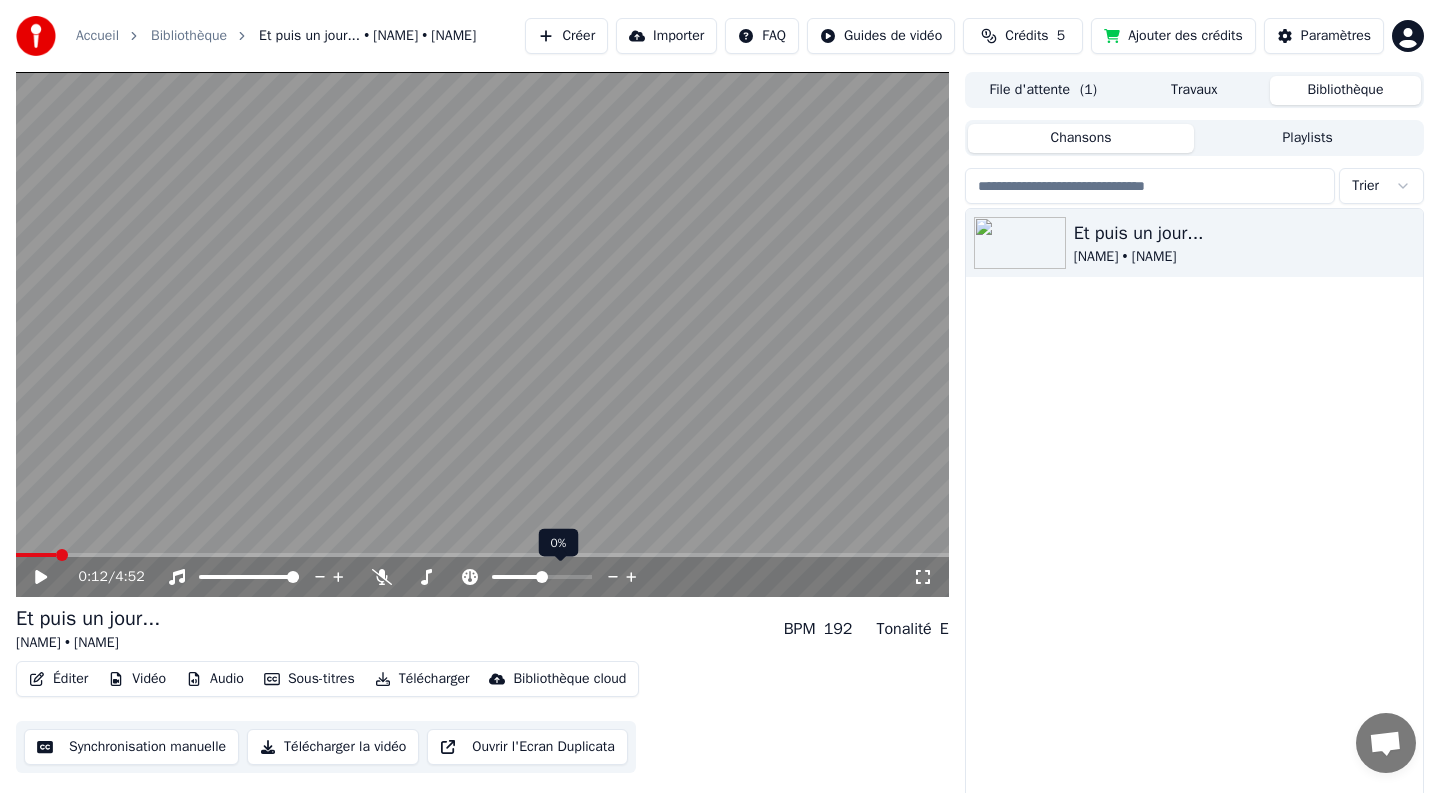 click 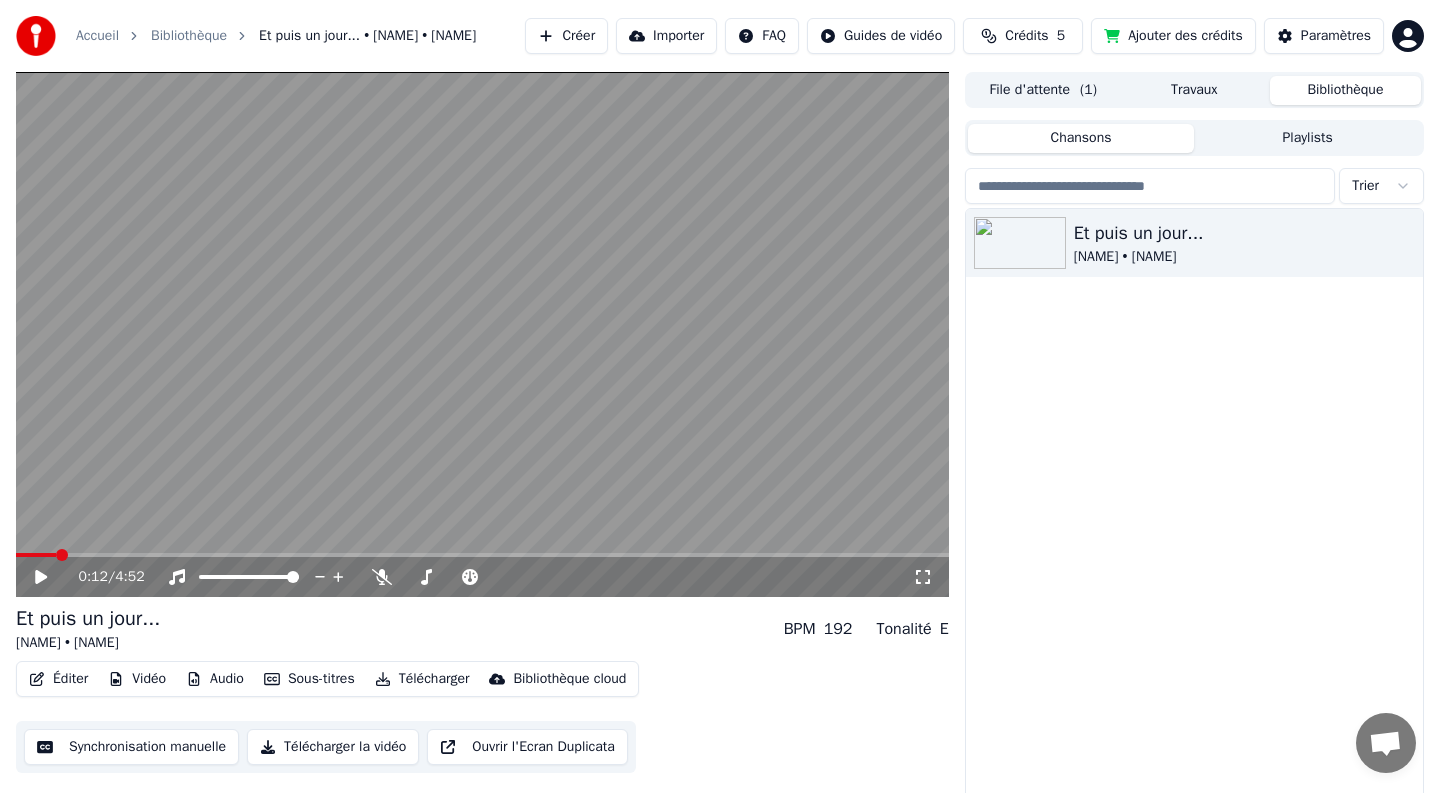 click at bounding box center (482, 334) 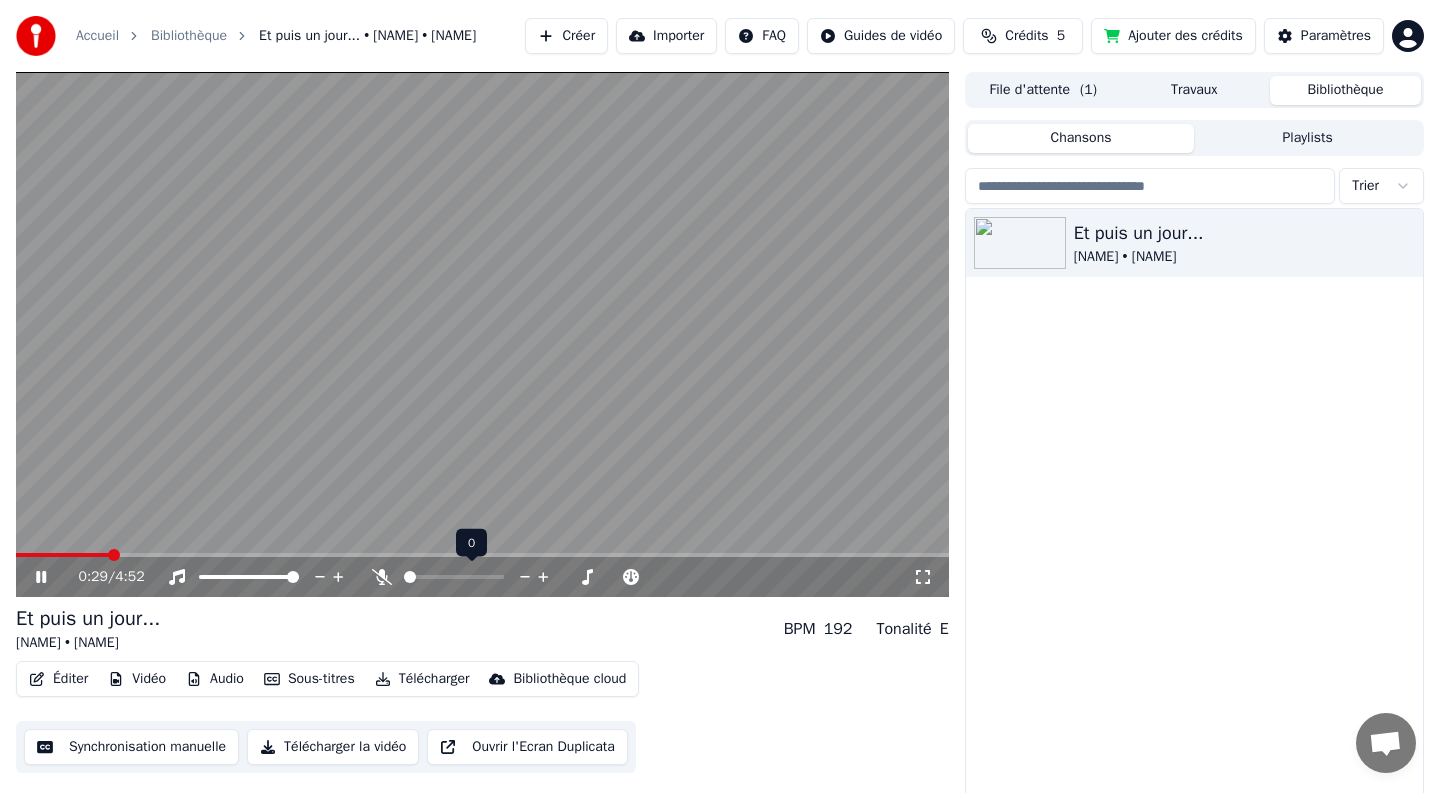 click at bounding box center [410, 577] 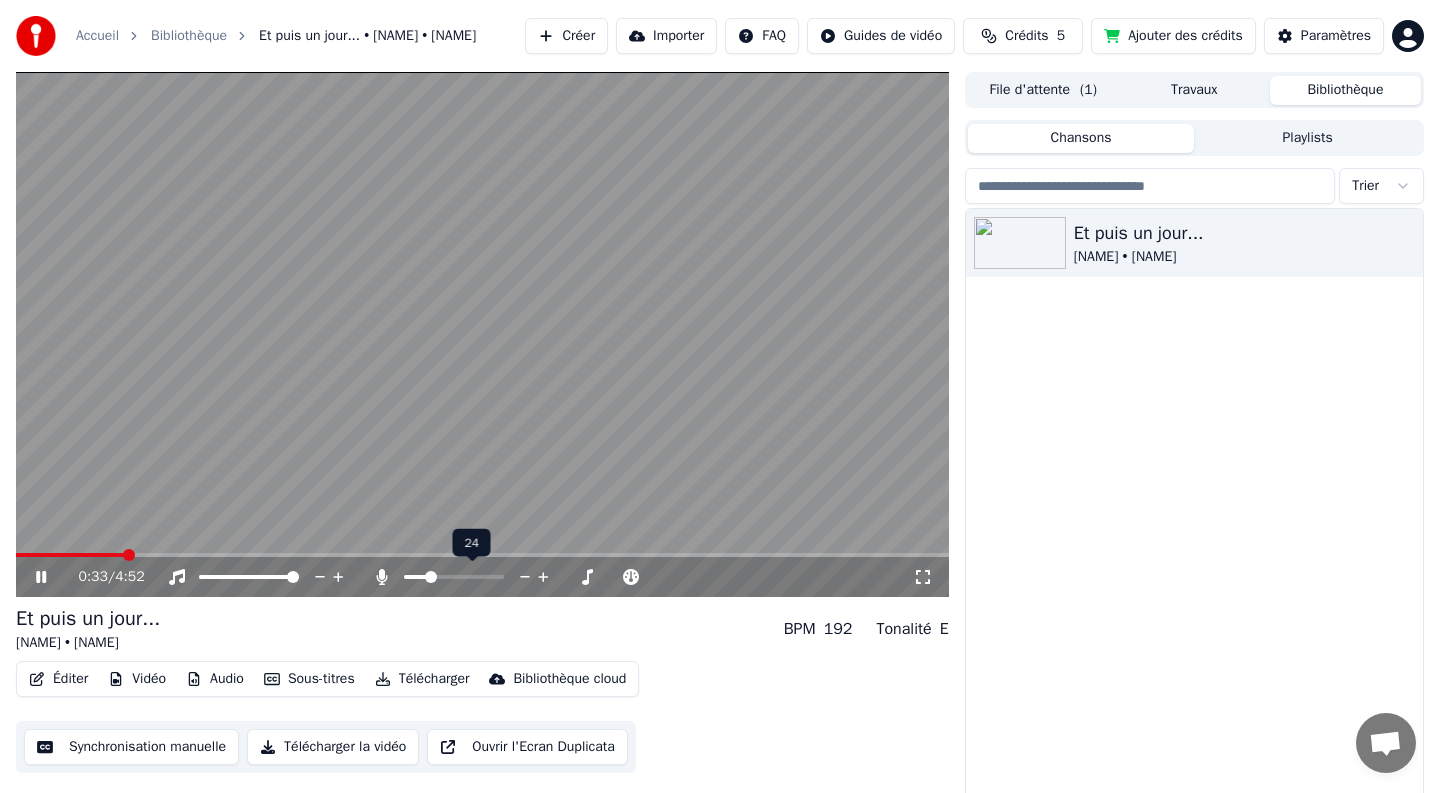 click at bounding box center [431, 577] 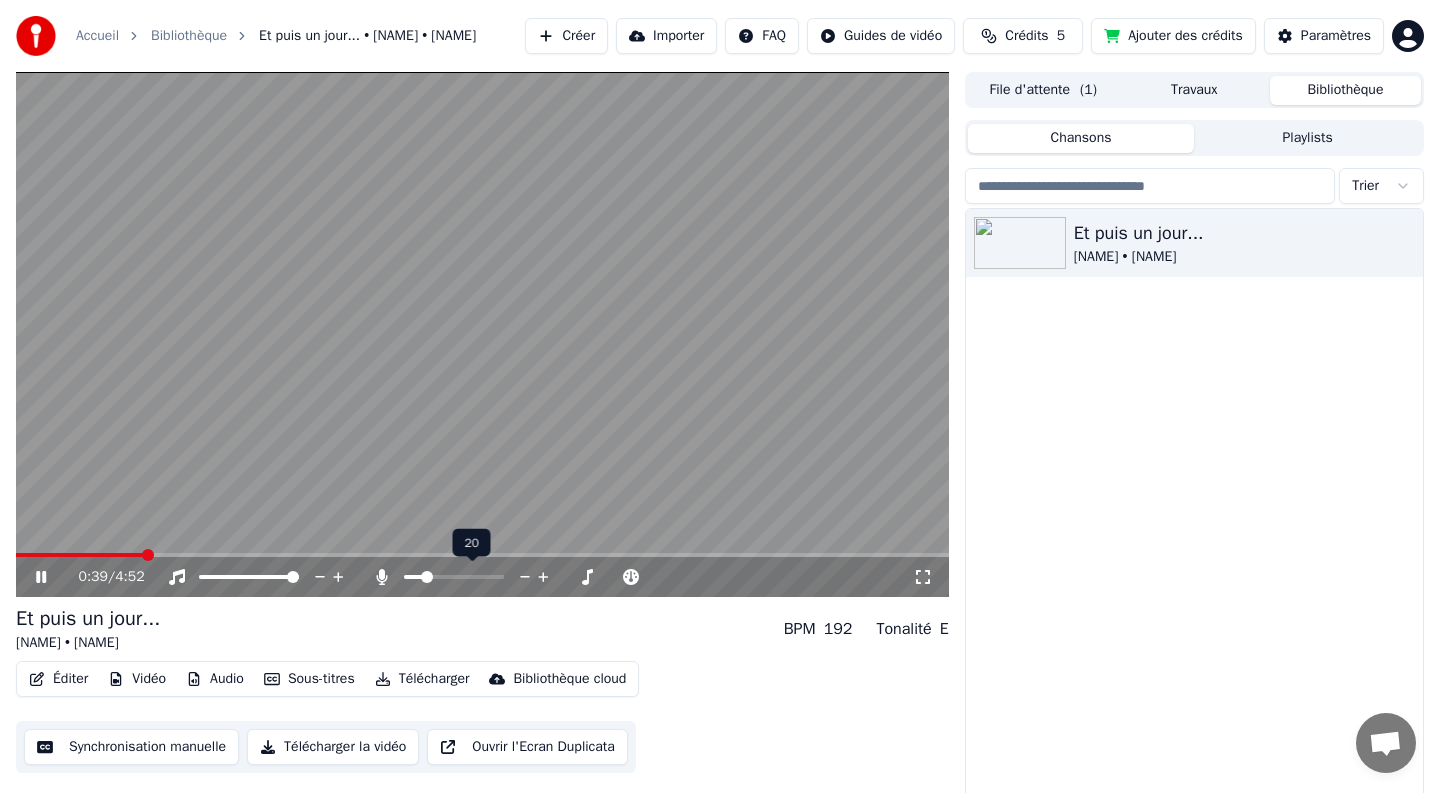 click at bounding box center (427, 577) 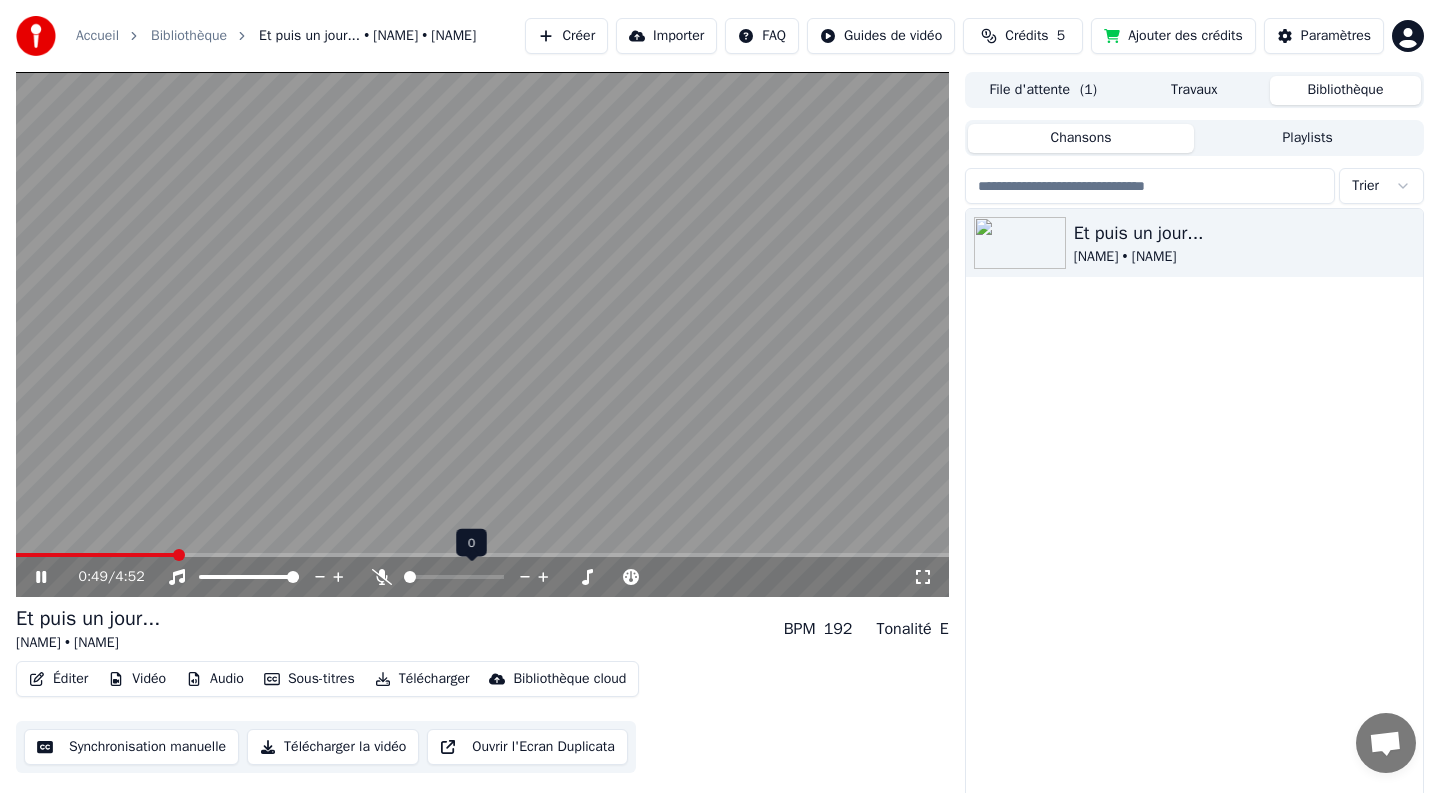 click at bounding box center [410, 577] 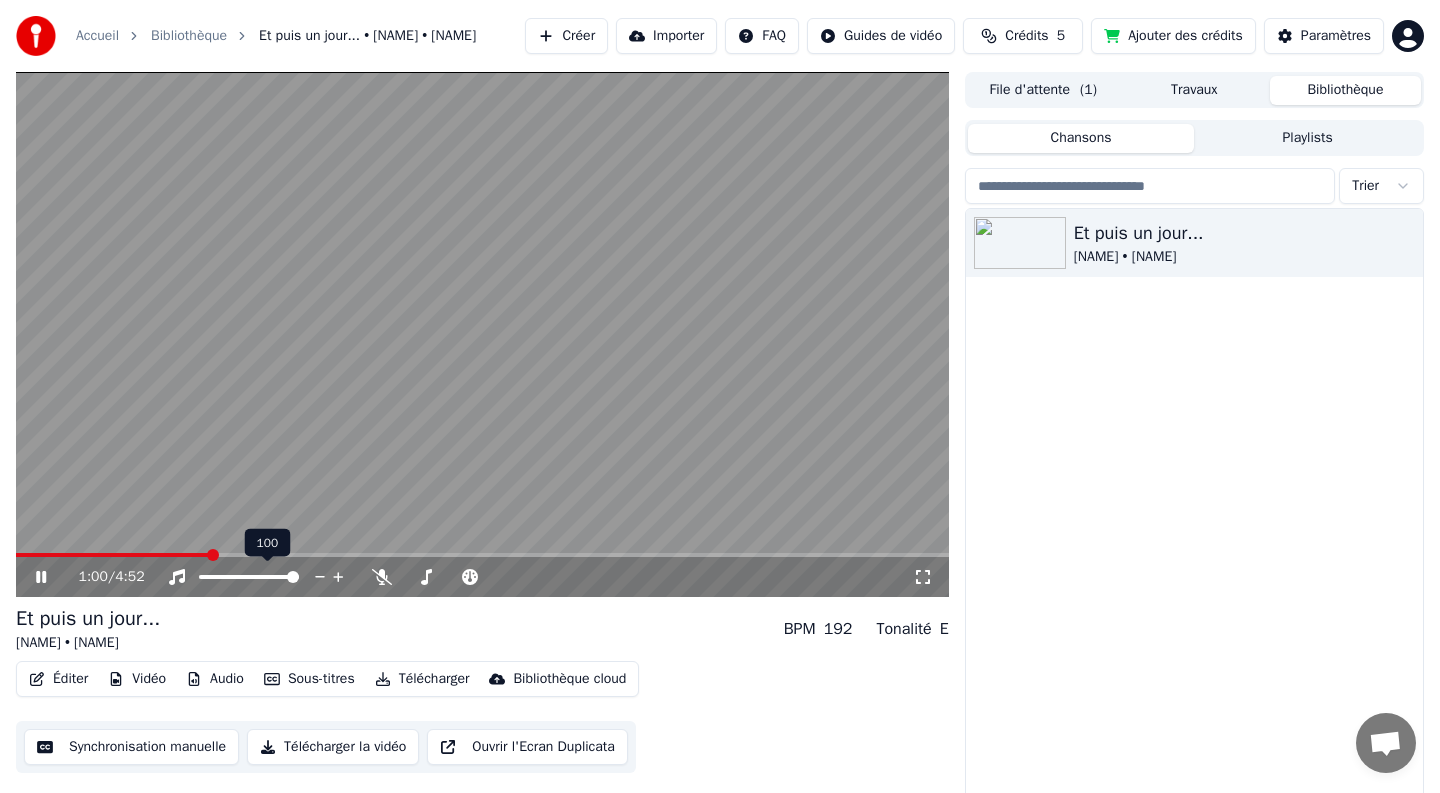 click at bounding box center [293, 577] 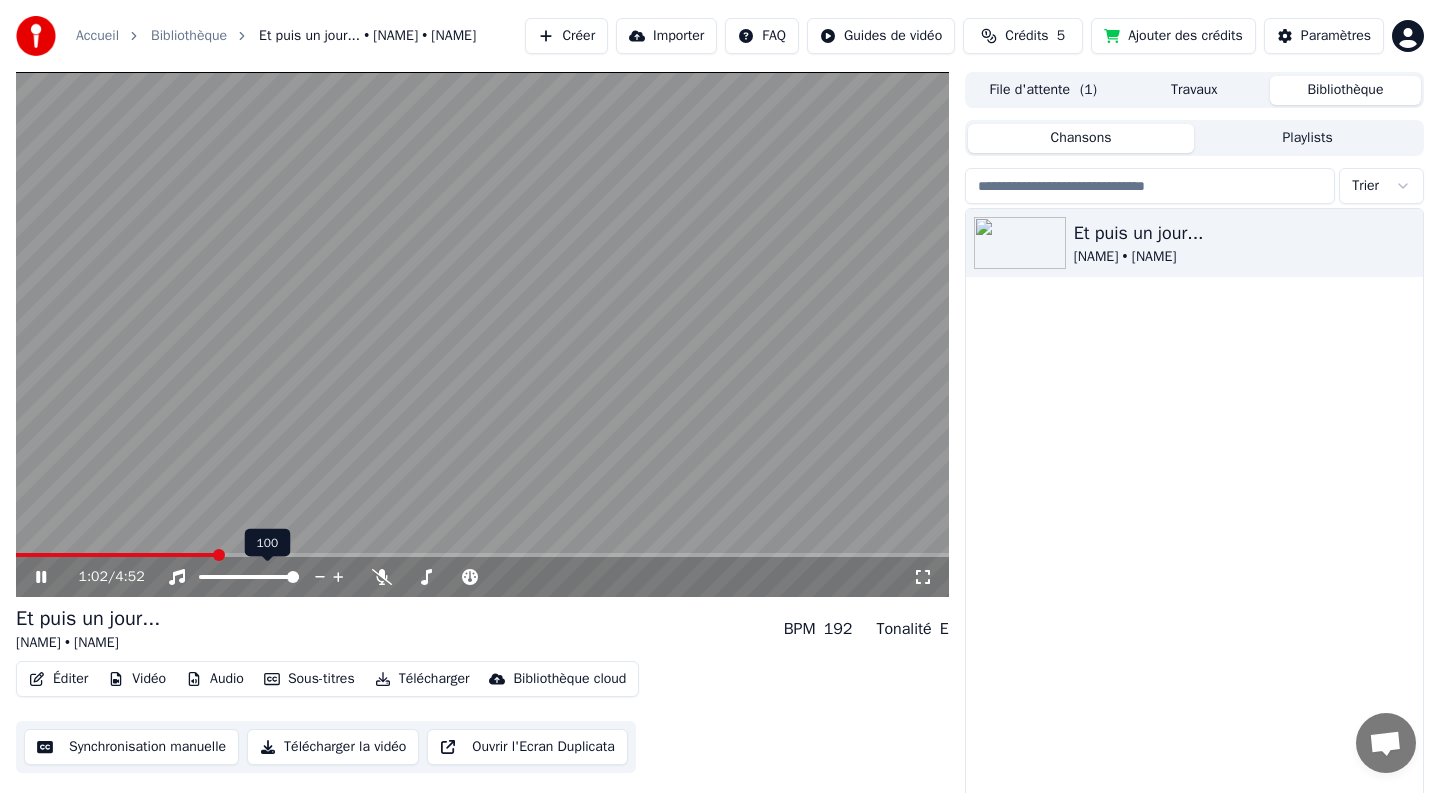 click 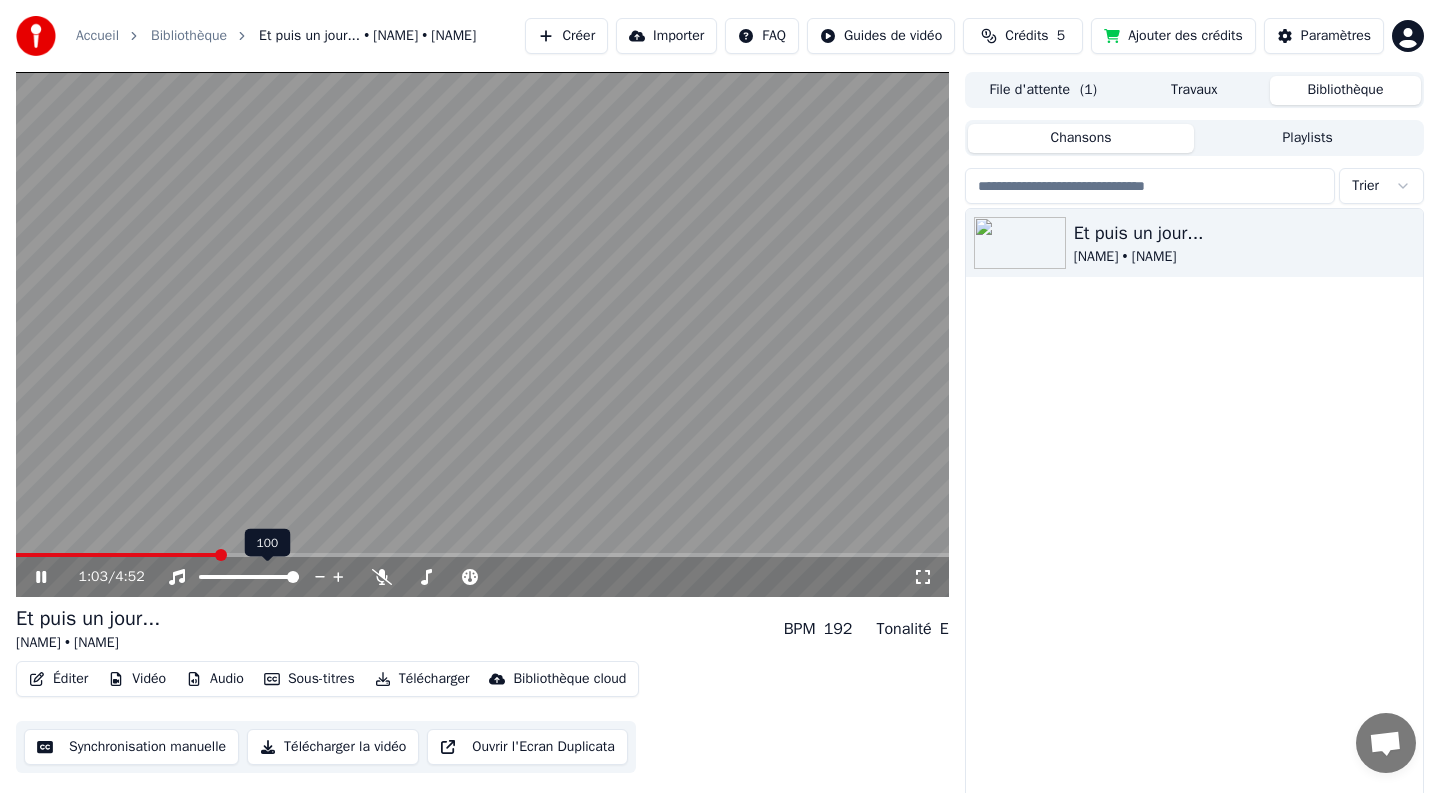 click 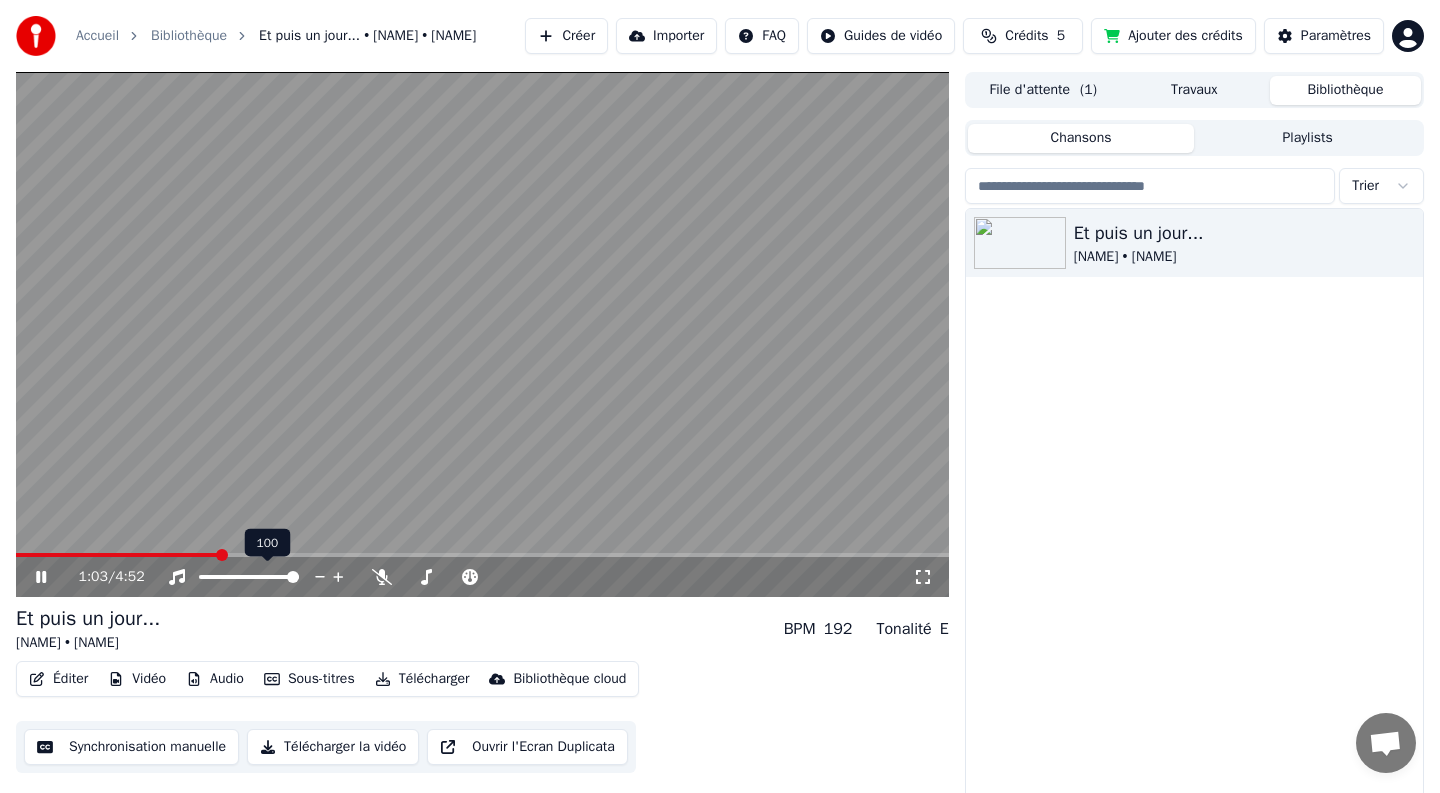click 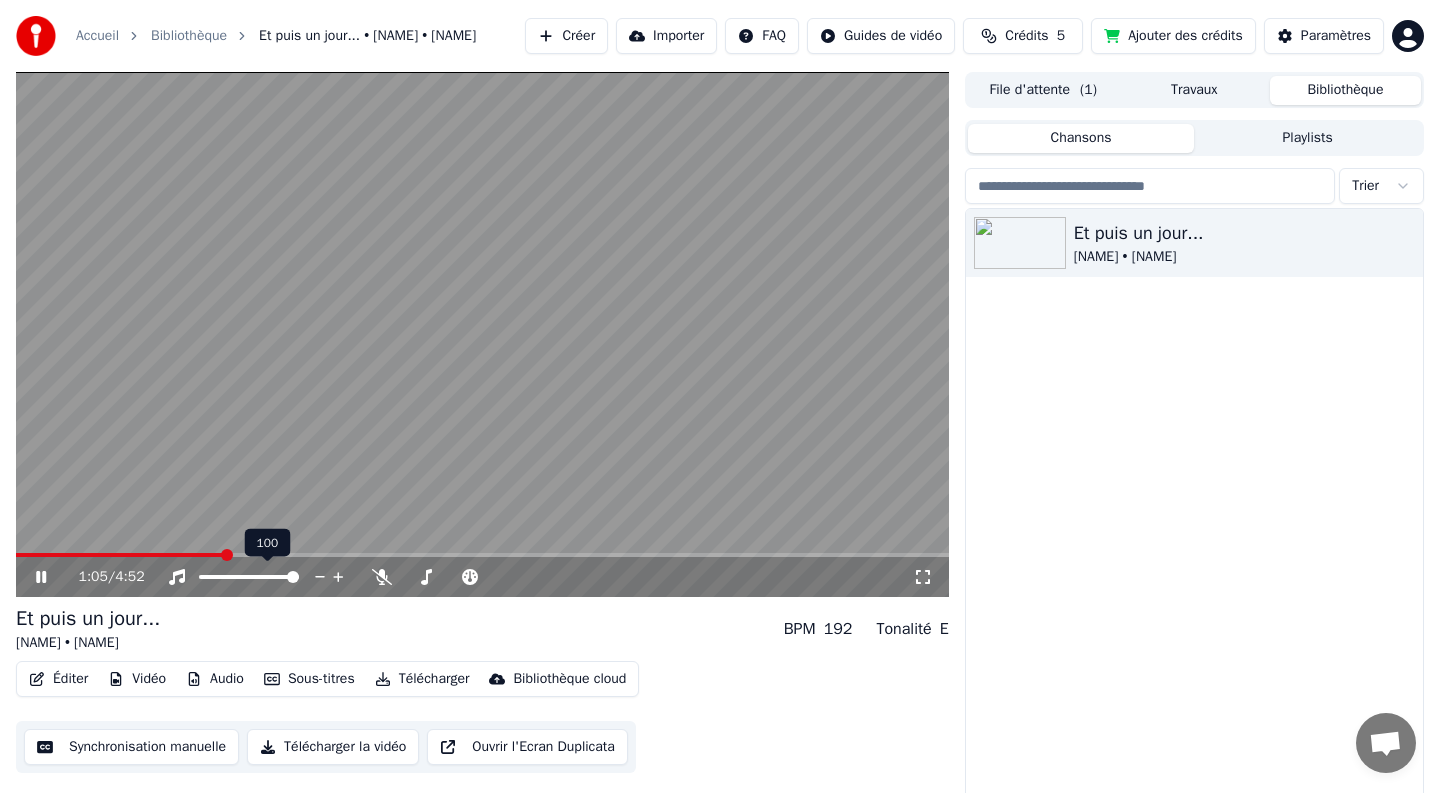 click 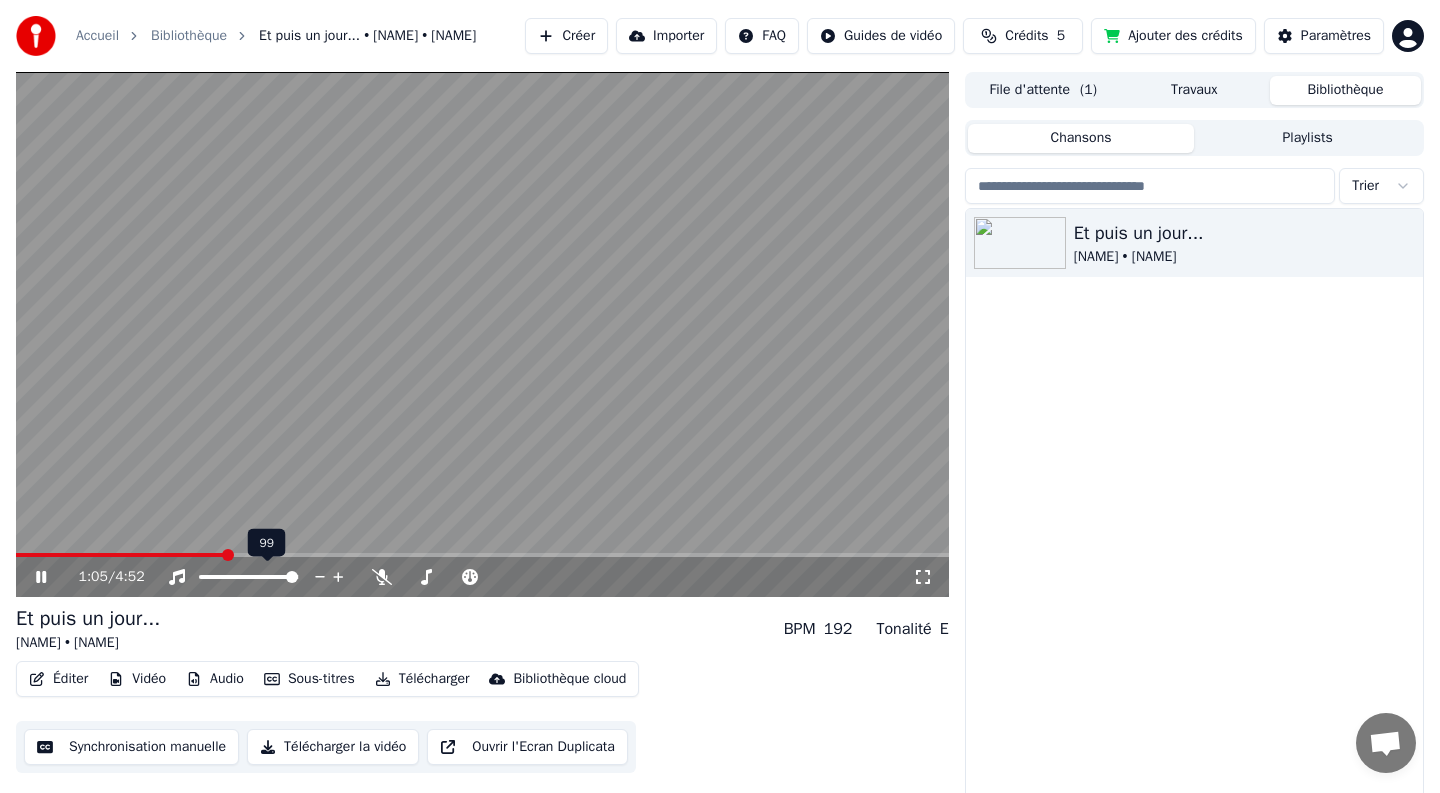 click 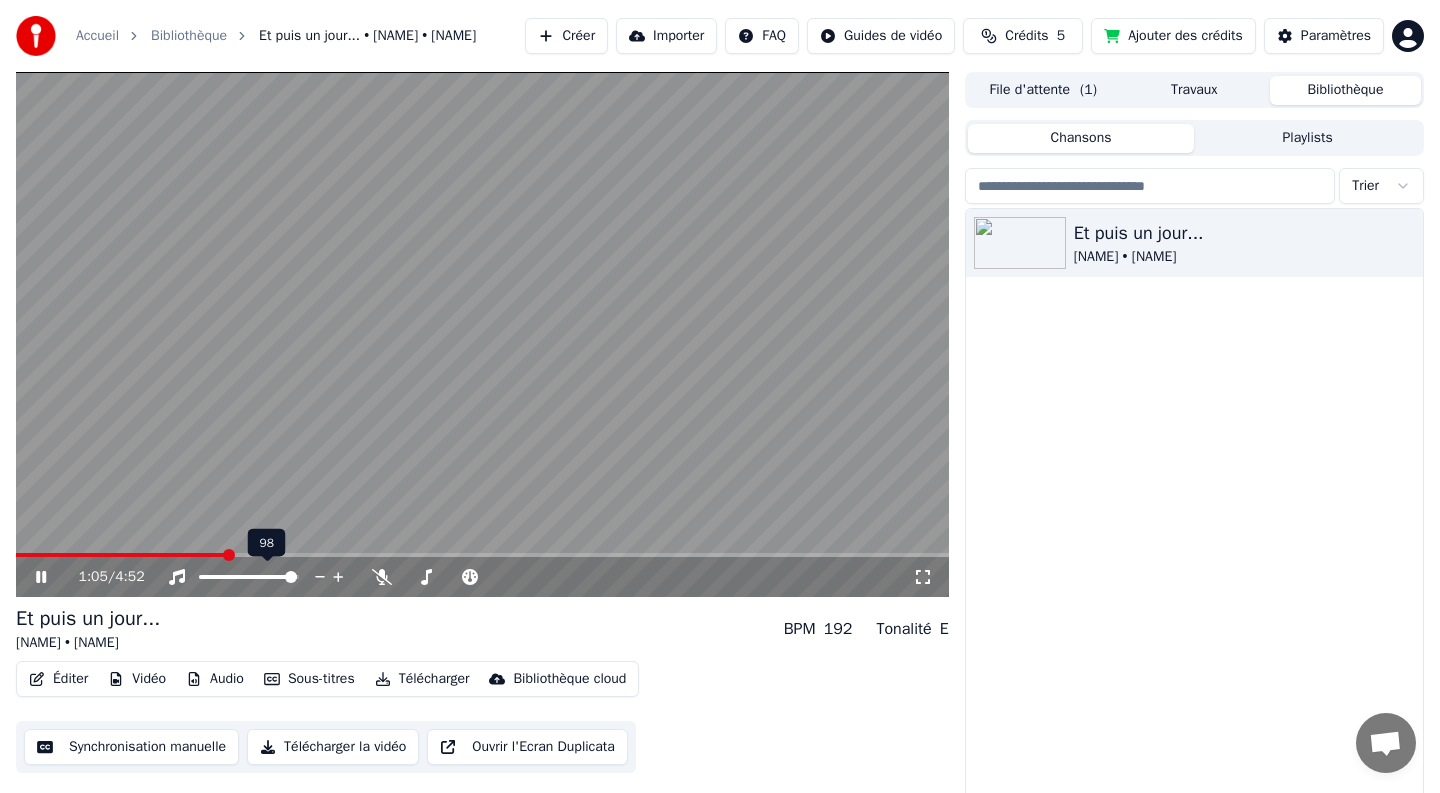 click 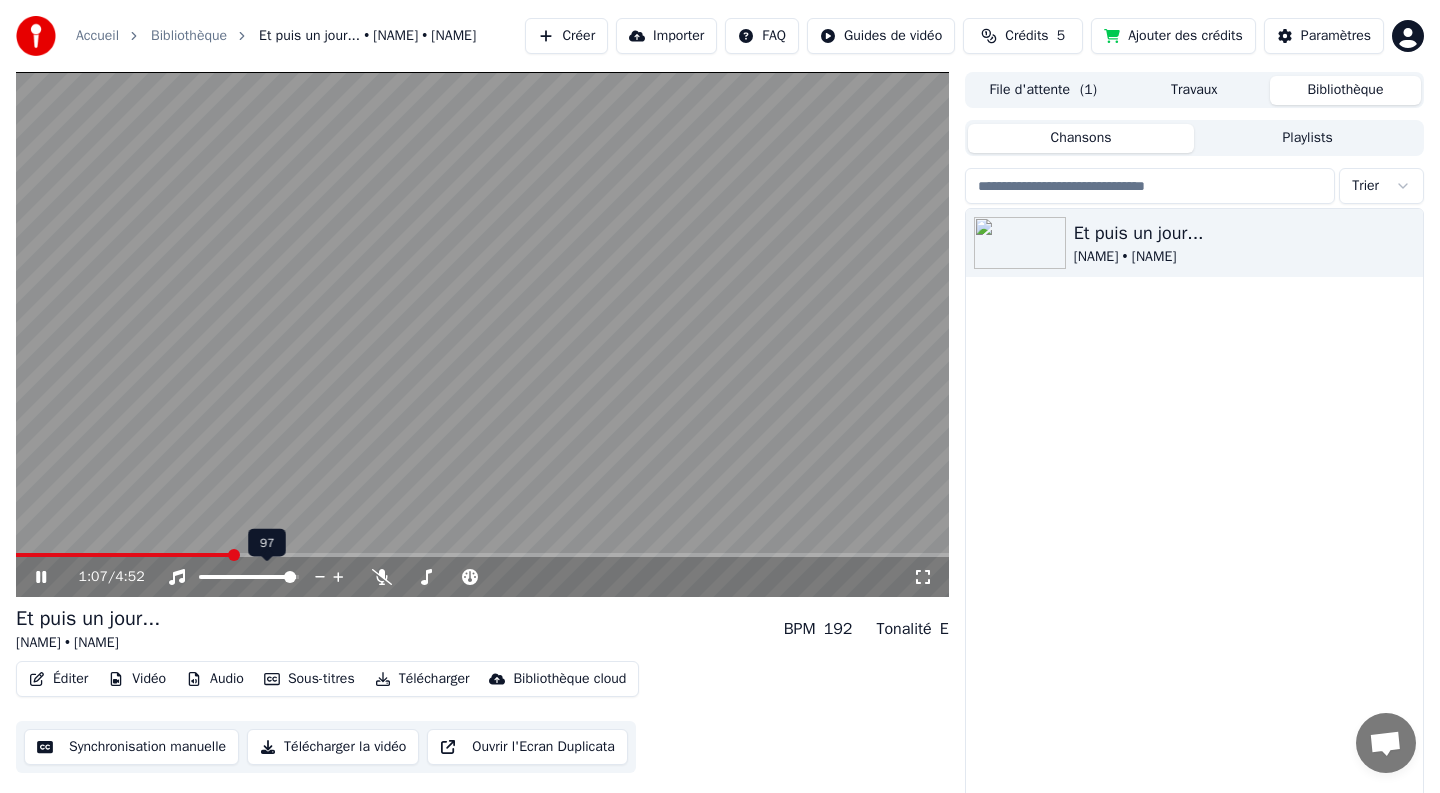 click 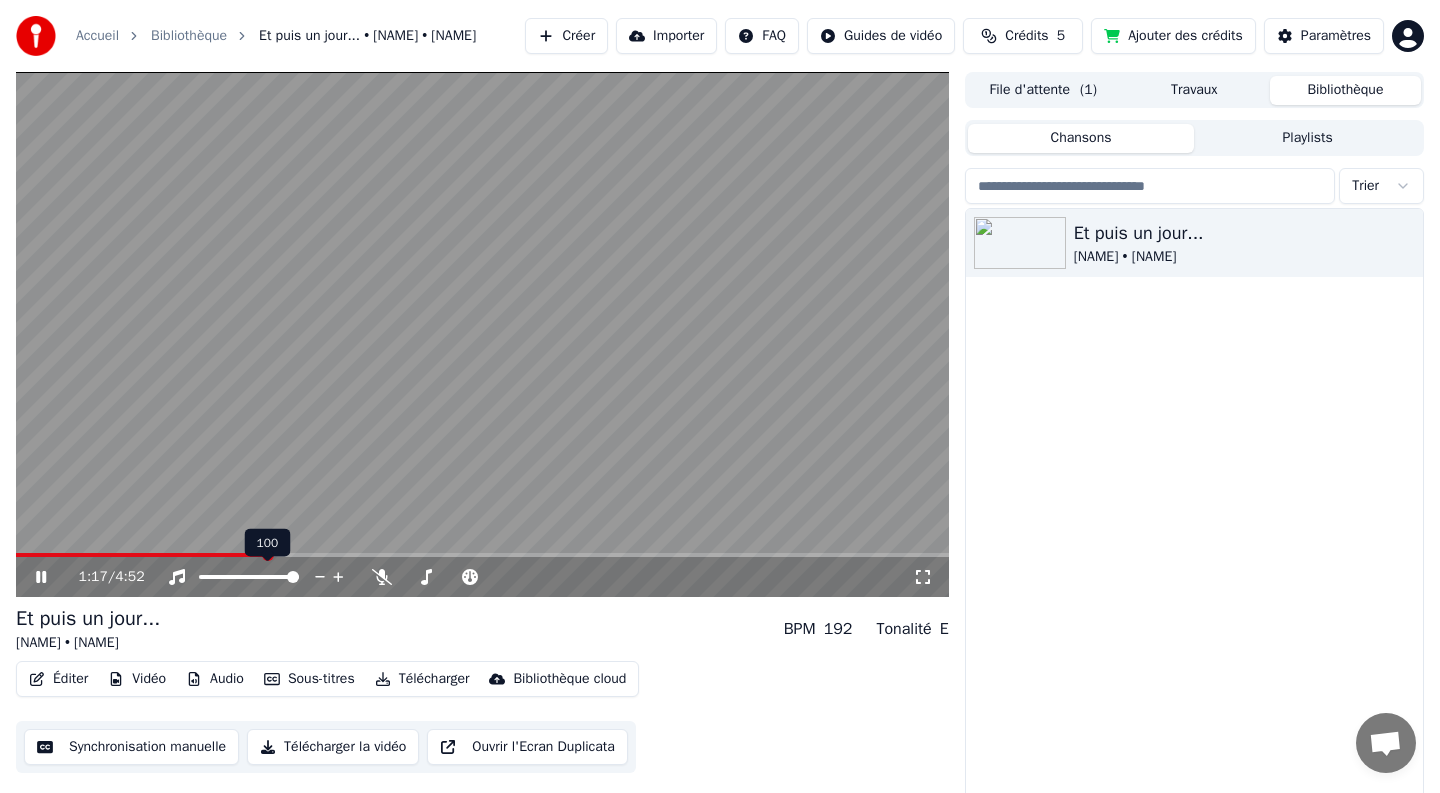 click at bounding box center [293, 577] 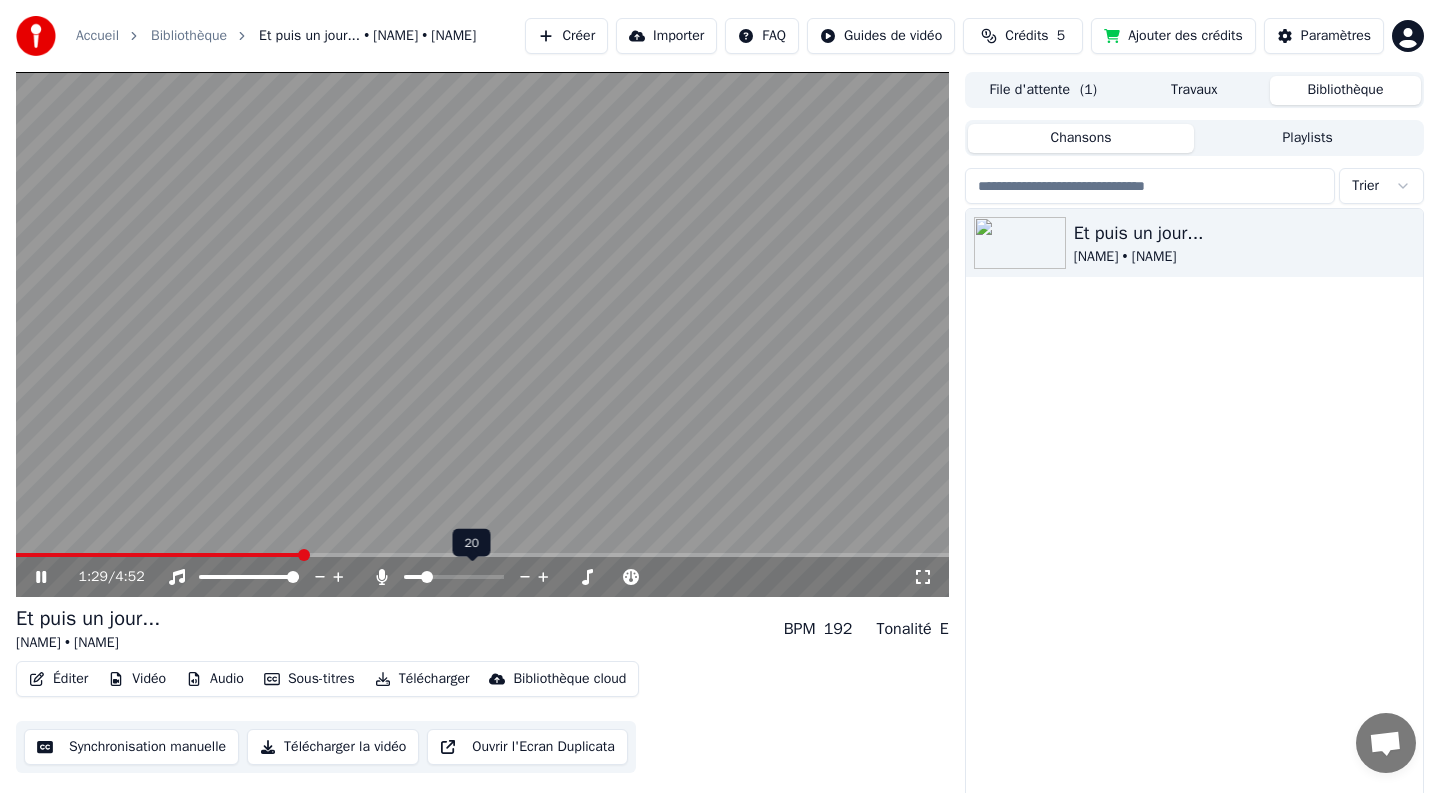click at bounding box center [454, 577] 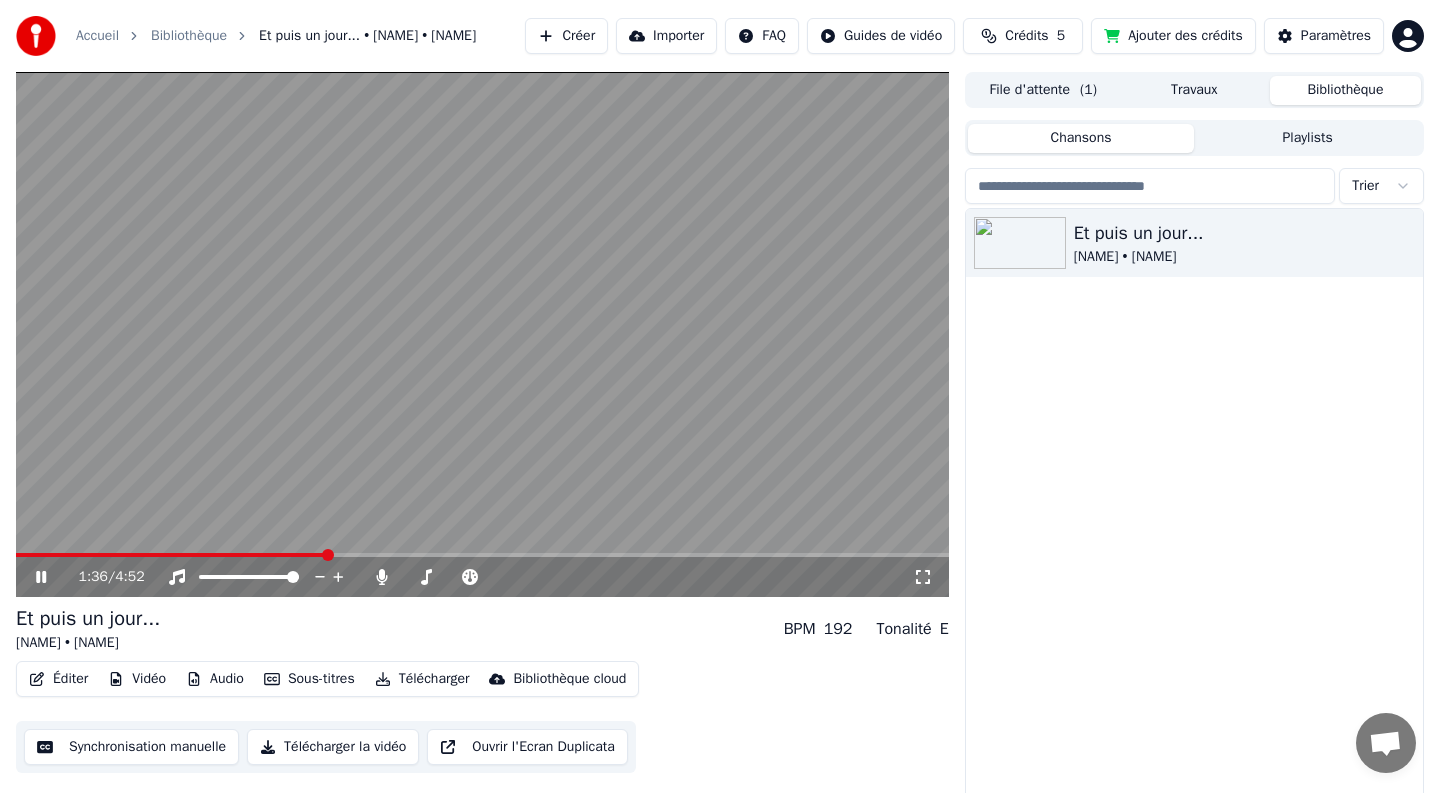 scroll, scrollTop: 10, scrollLeft: 0, axis: vertical 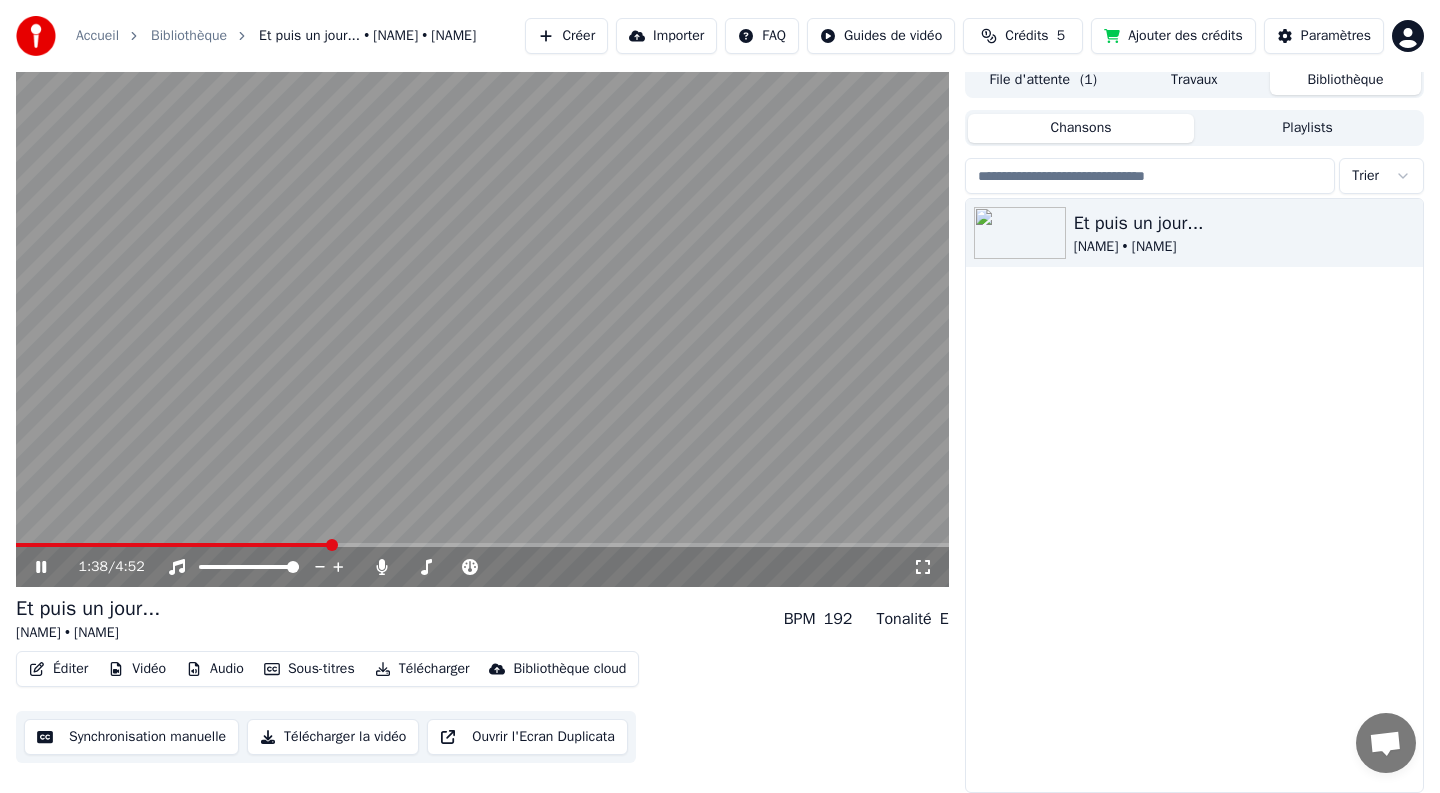 click on "Télécharger" at bounding box center [422, 669] 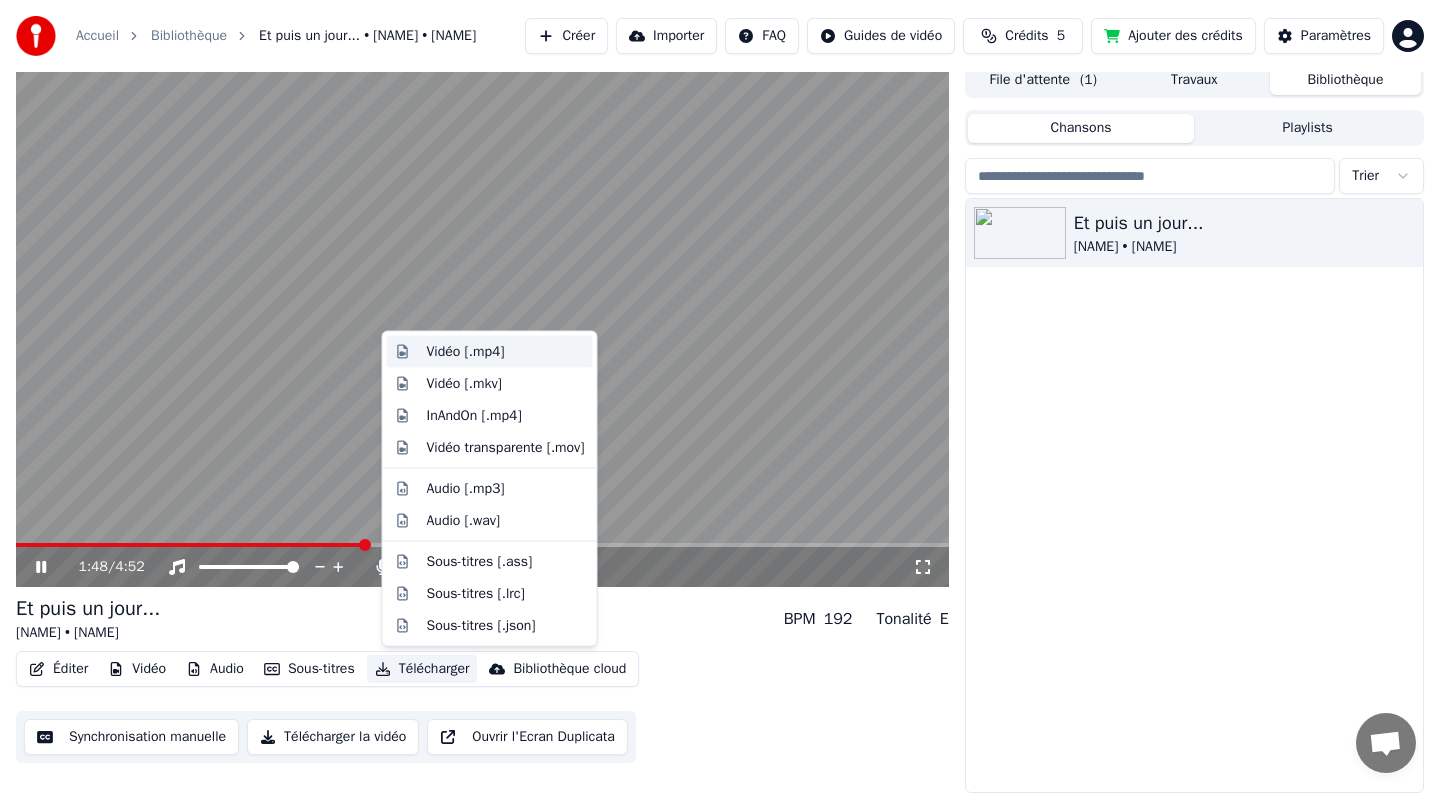 click on "Vidéo [.mp4]" at bounding box center (466, 352) 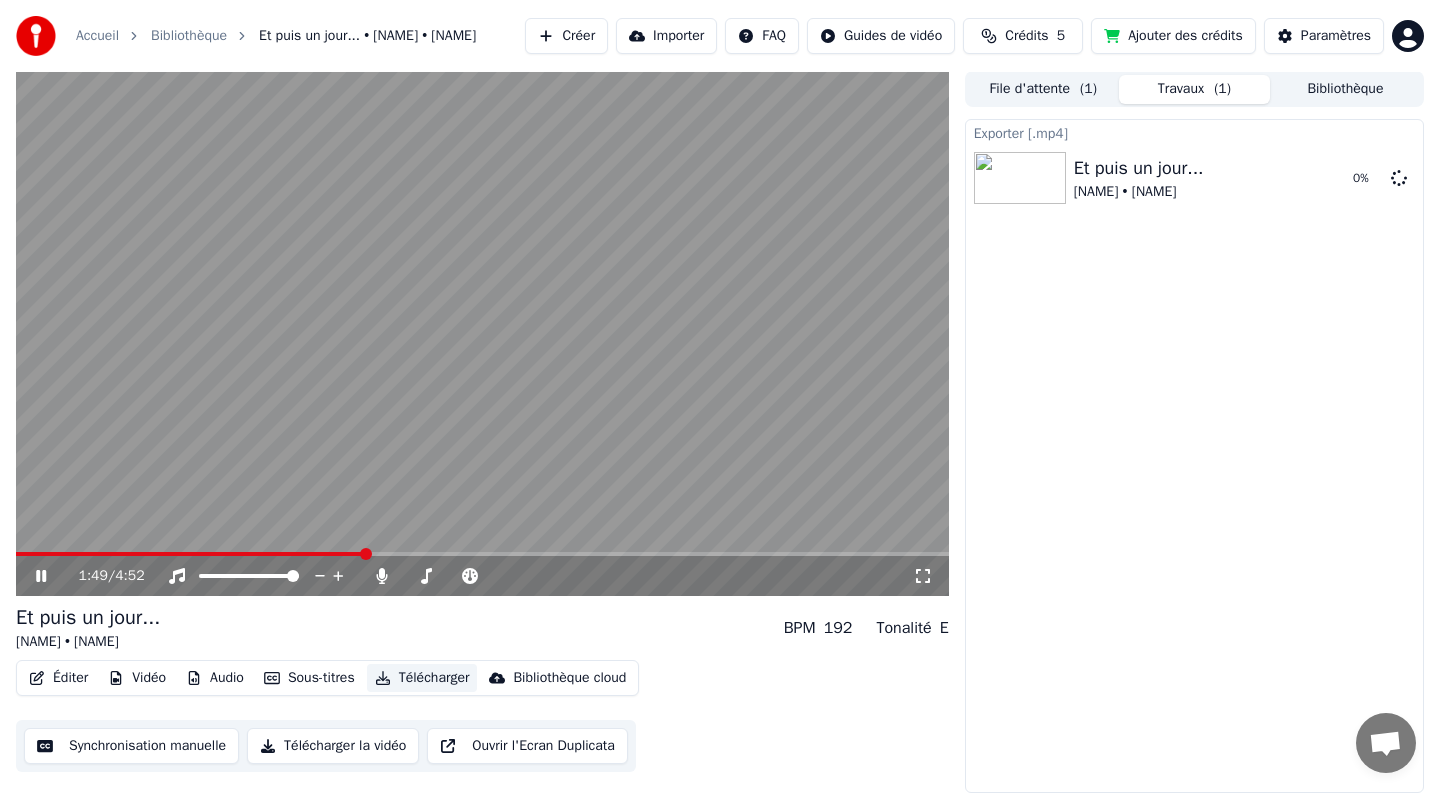 scroll, scrollTop: 1, scrollLeft: 0, axis: vertical 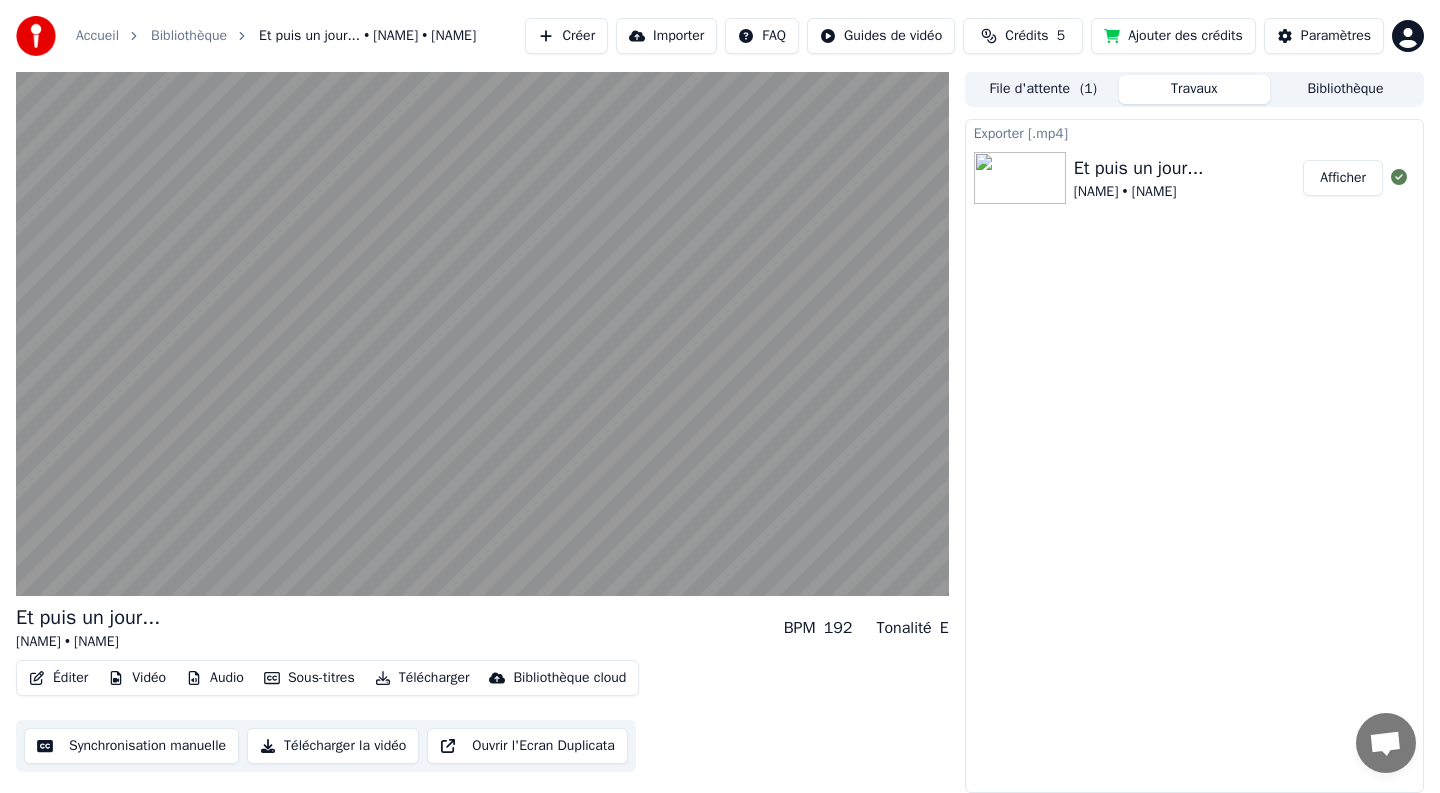 click on "Afficher" at bounding box center (1343, 178) 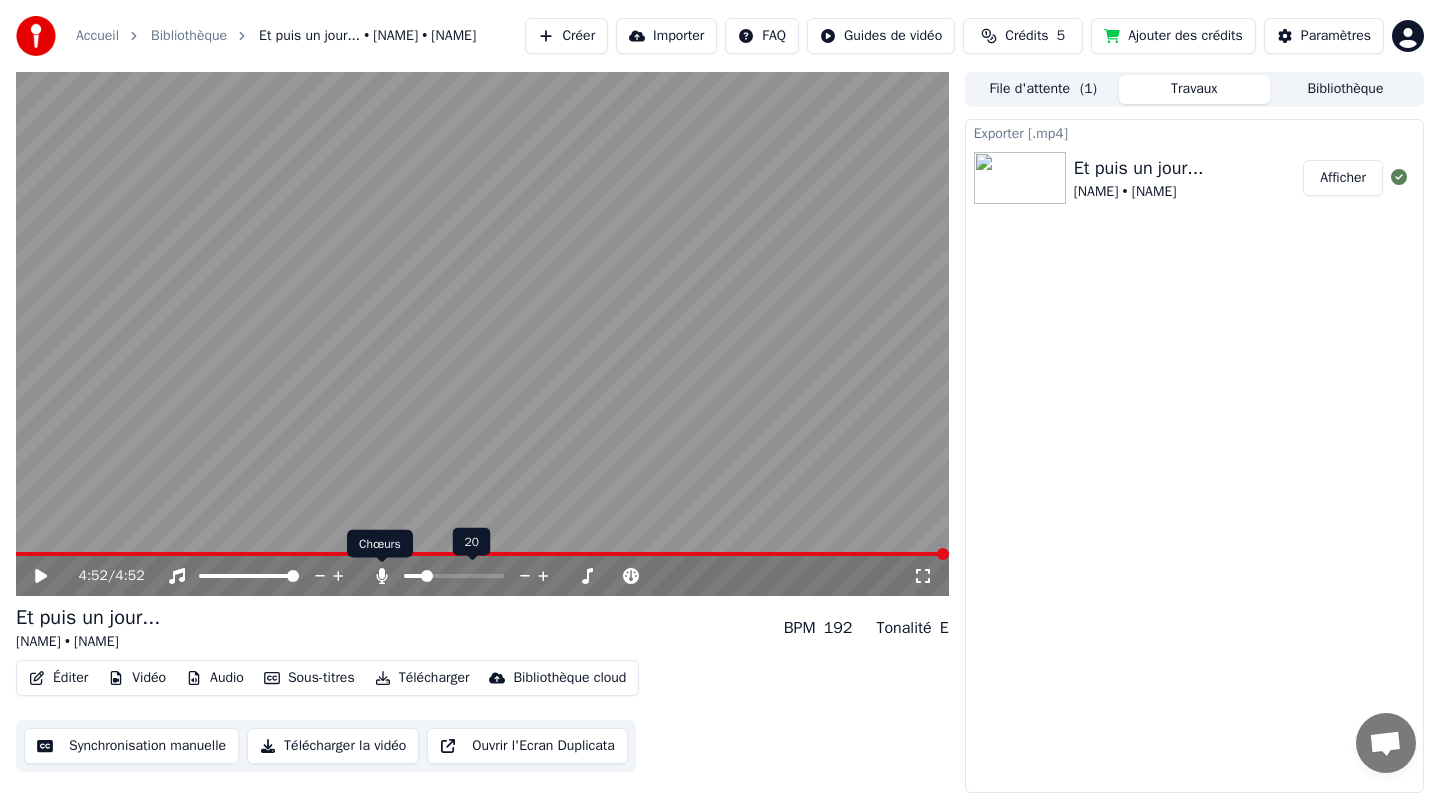 click 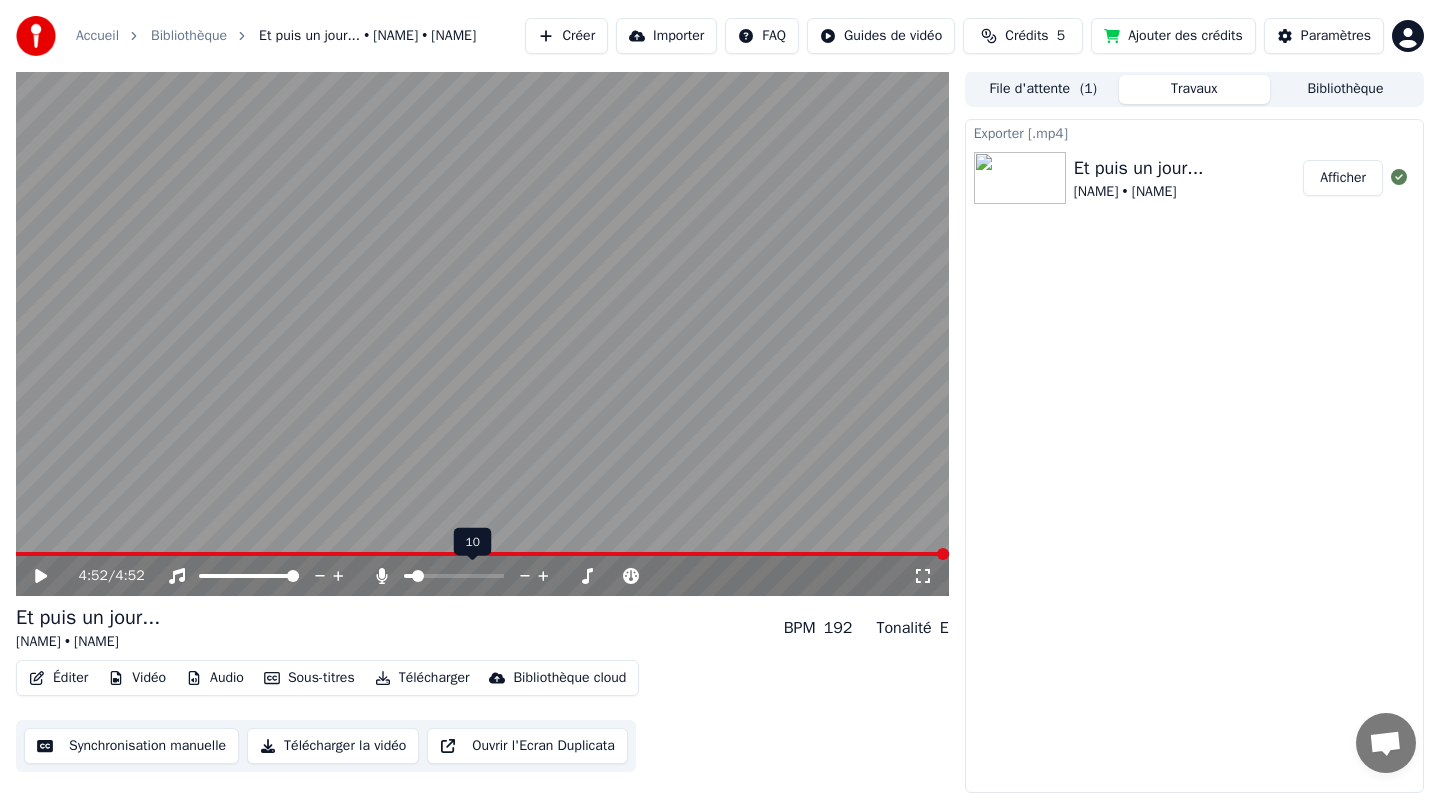 click at bounding box center (418, 576) 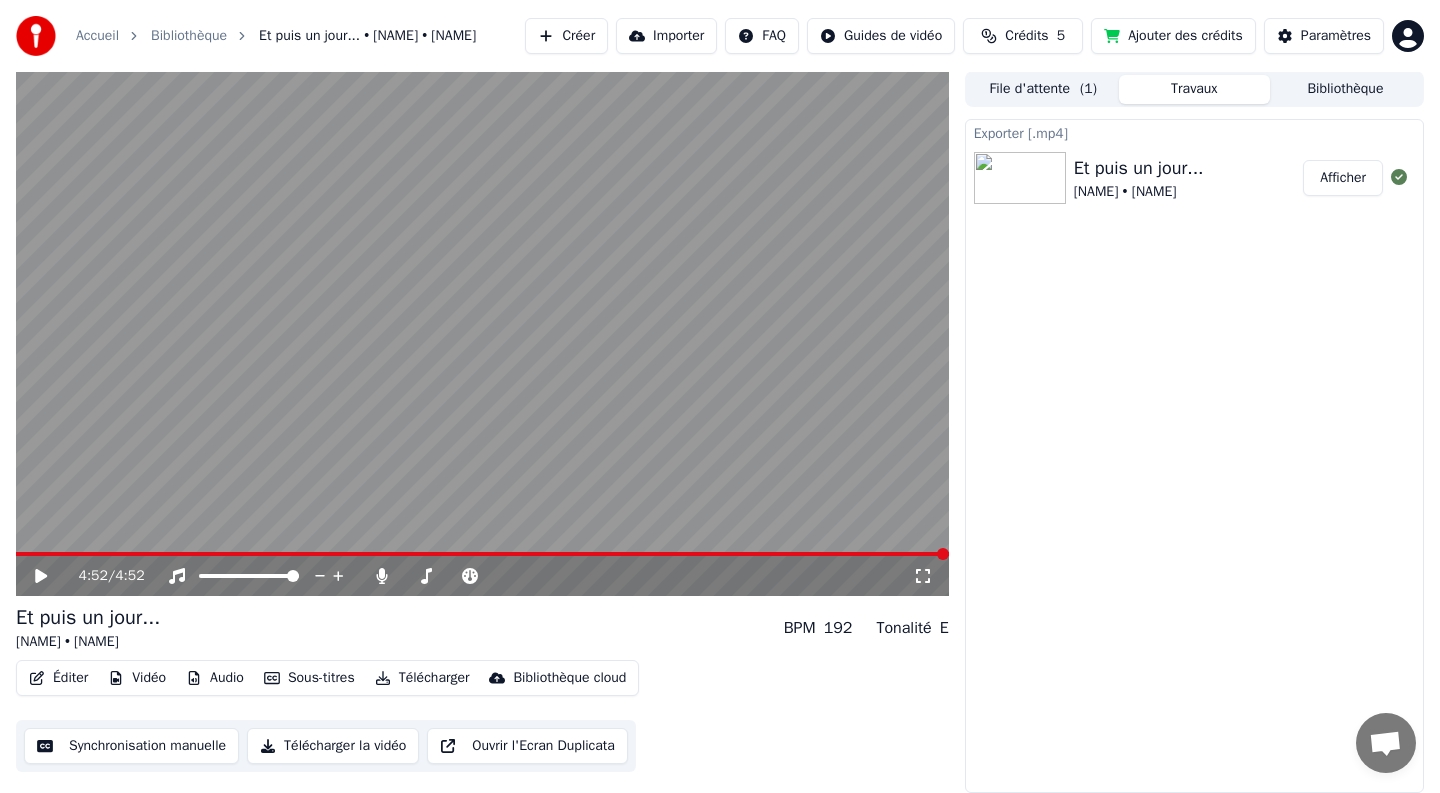 click on "Télécharger la vidéo" at bounding box center (333, 746) 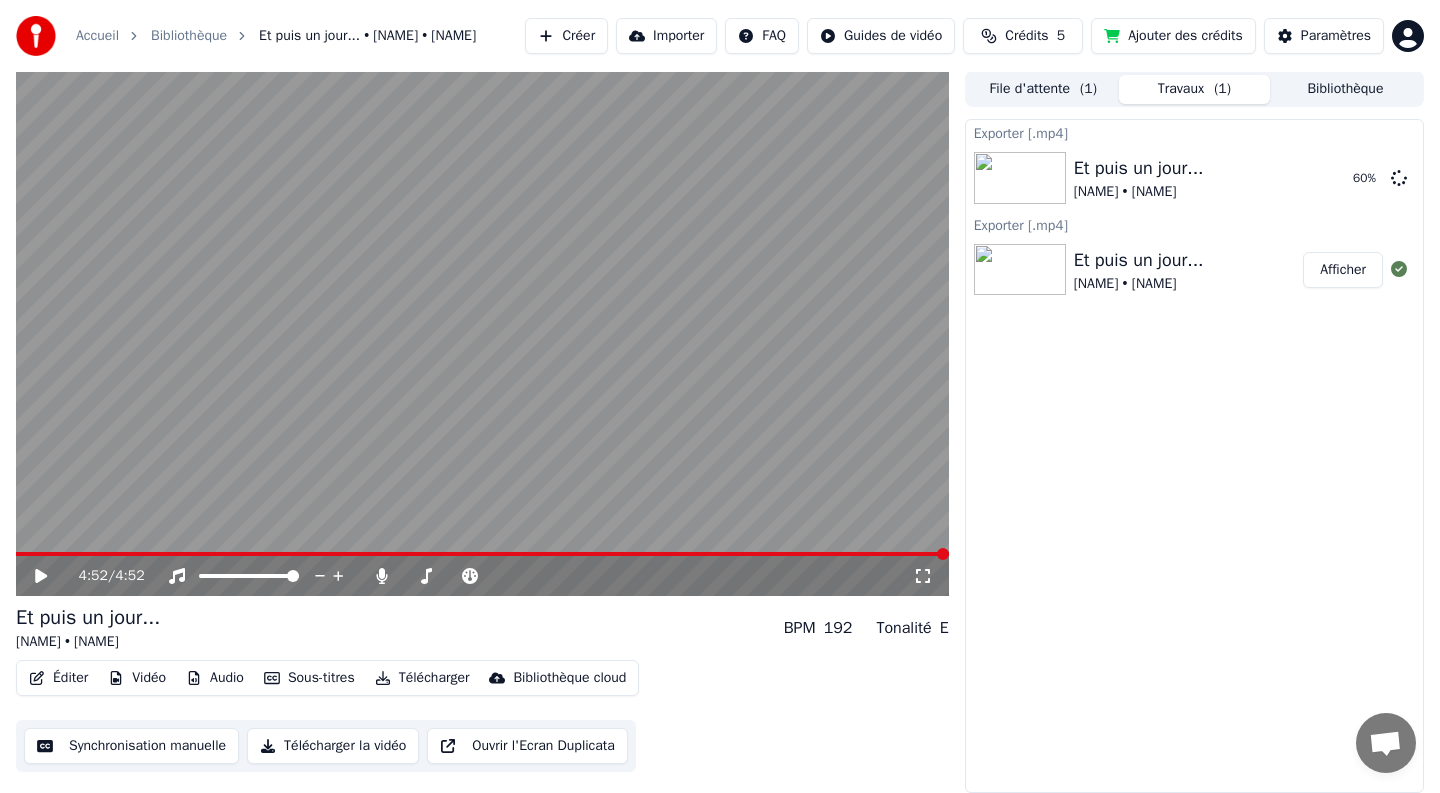 click on "Télécharger" at bounding box center [422, 678] 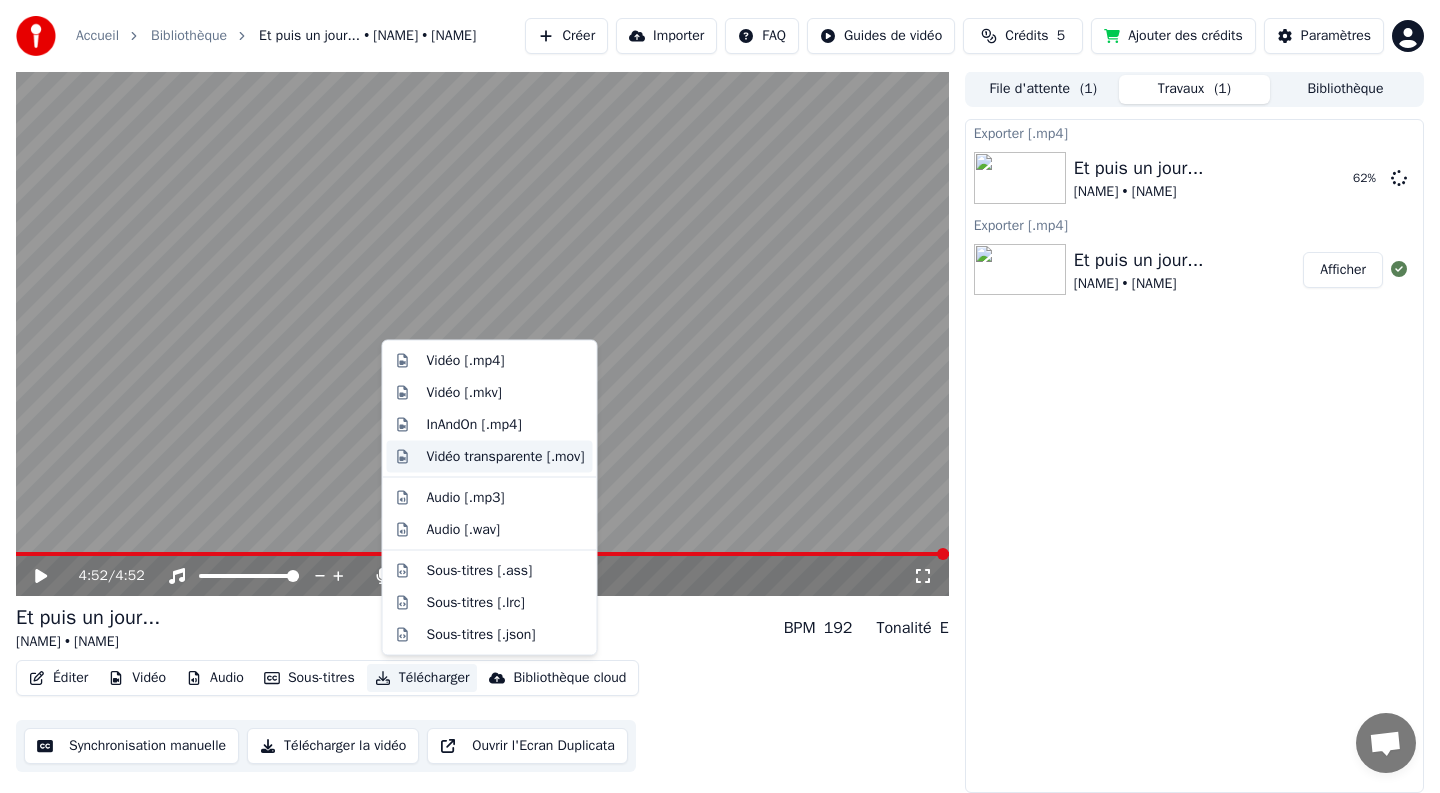 click on "Vidéo transparente [.mov]" at bounding box center [506, 456] 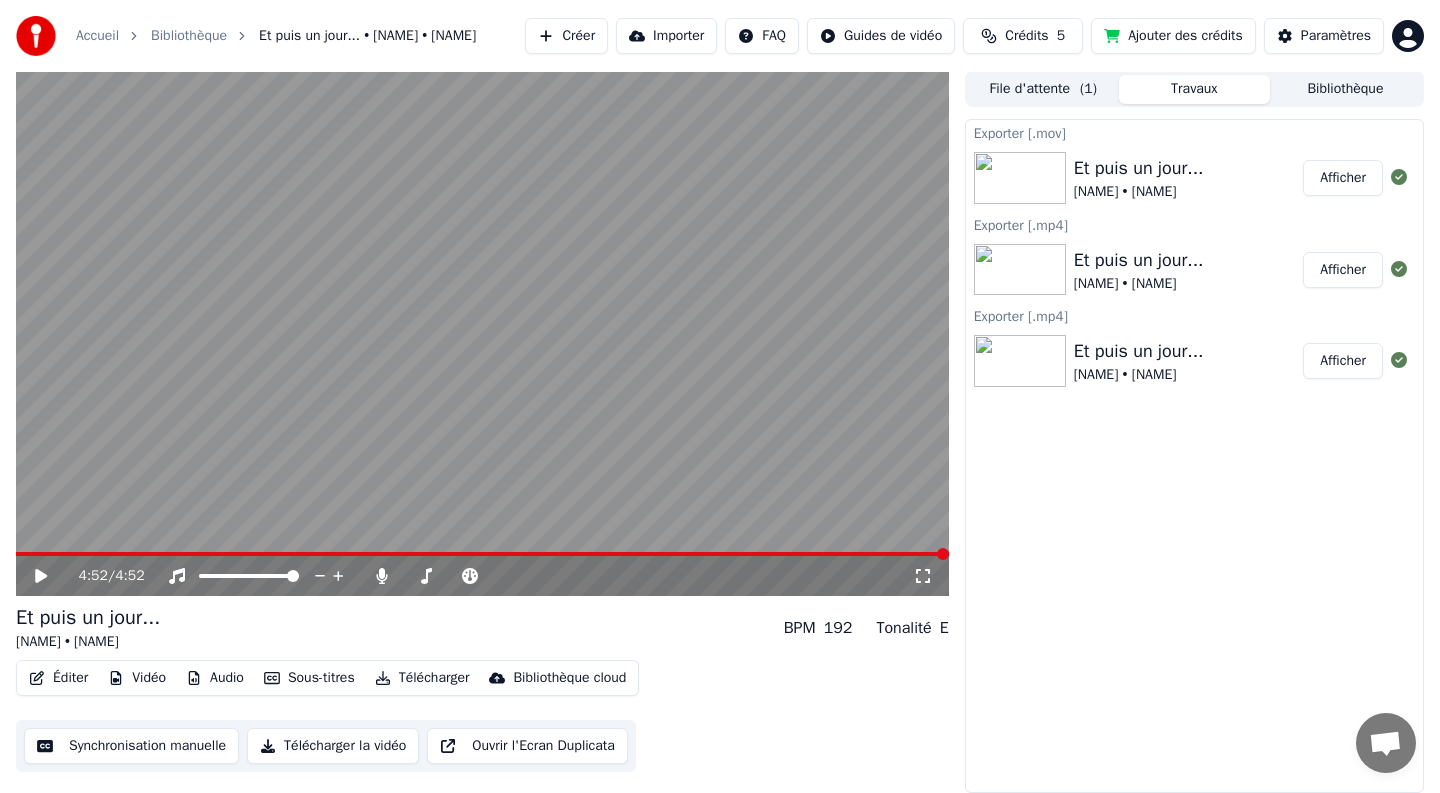 click on "Afficher" at bounding box center [1343, 178] 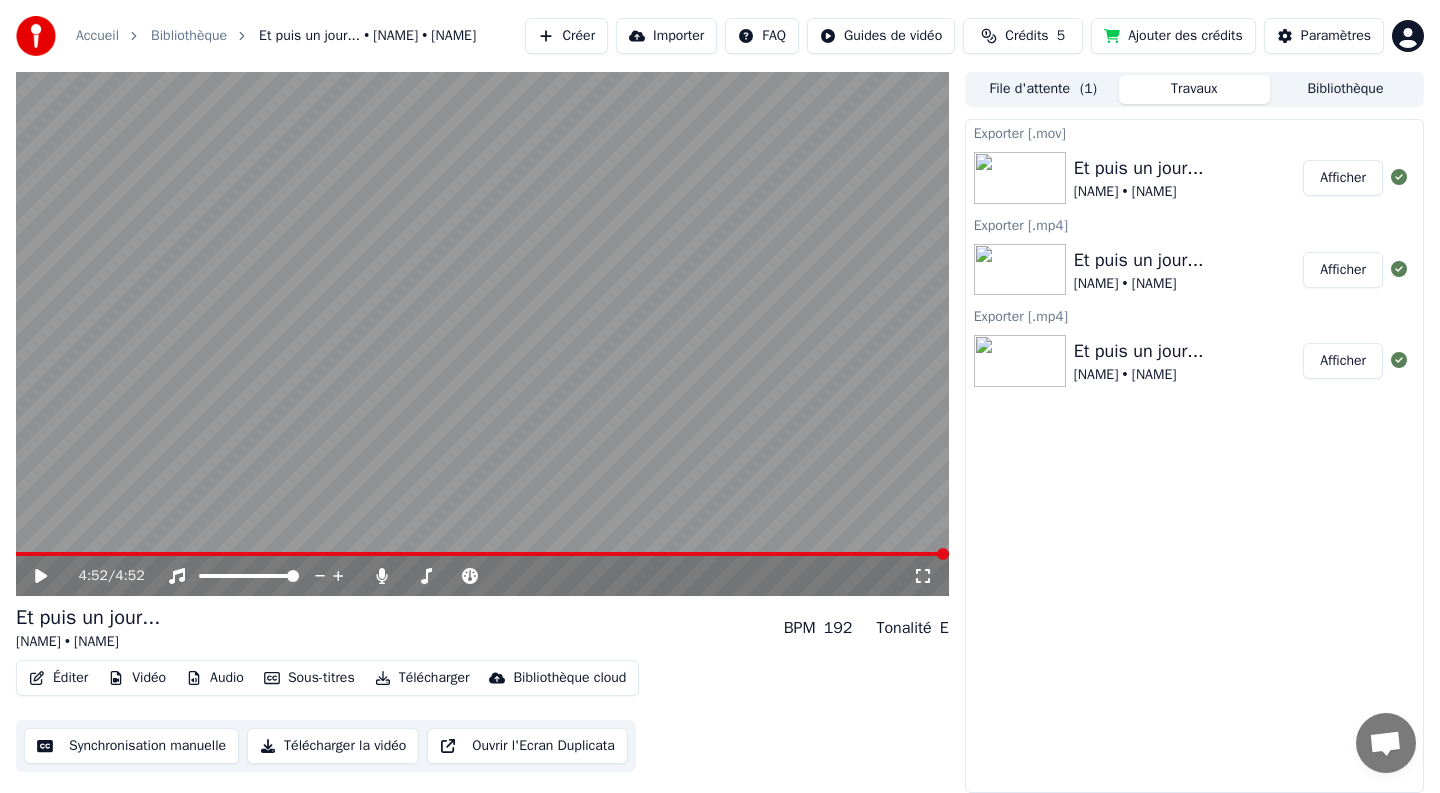 click on "Afficher" at bounding box center [1343, 270] 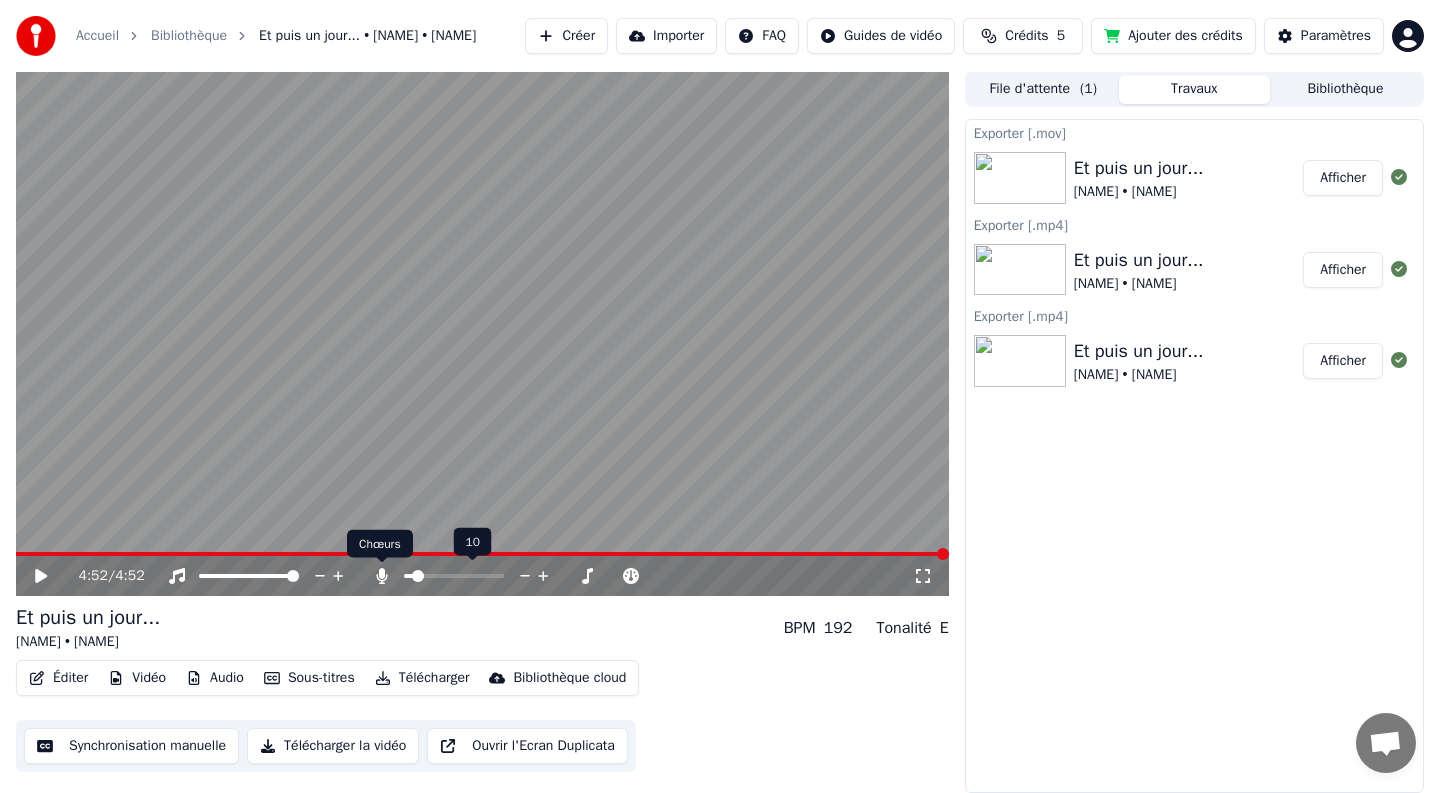 click 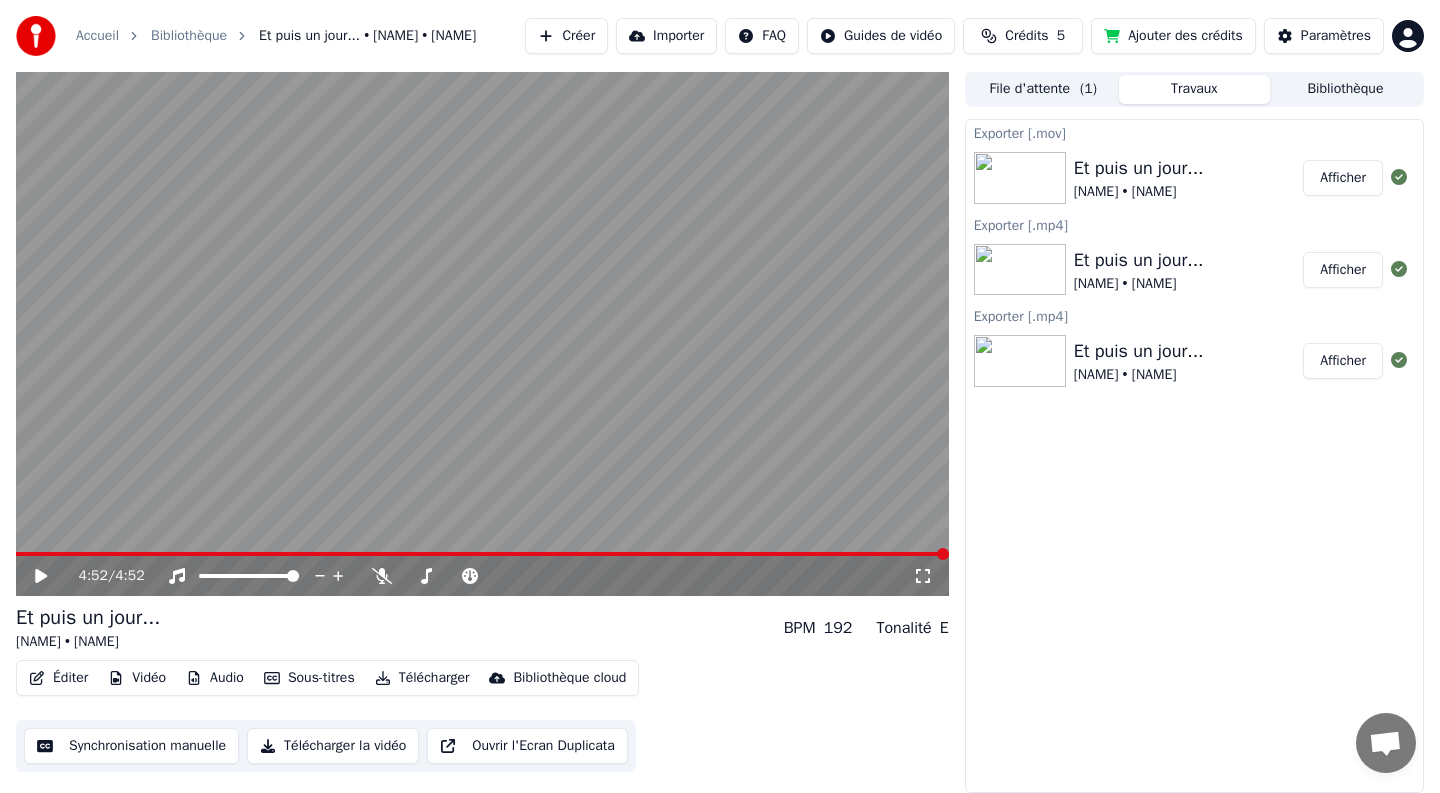 click 